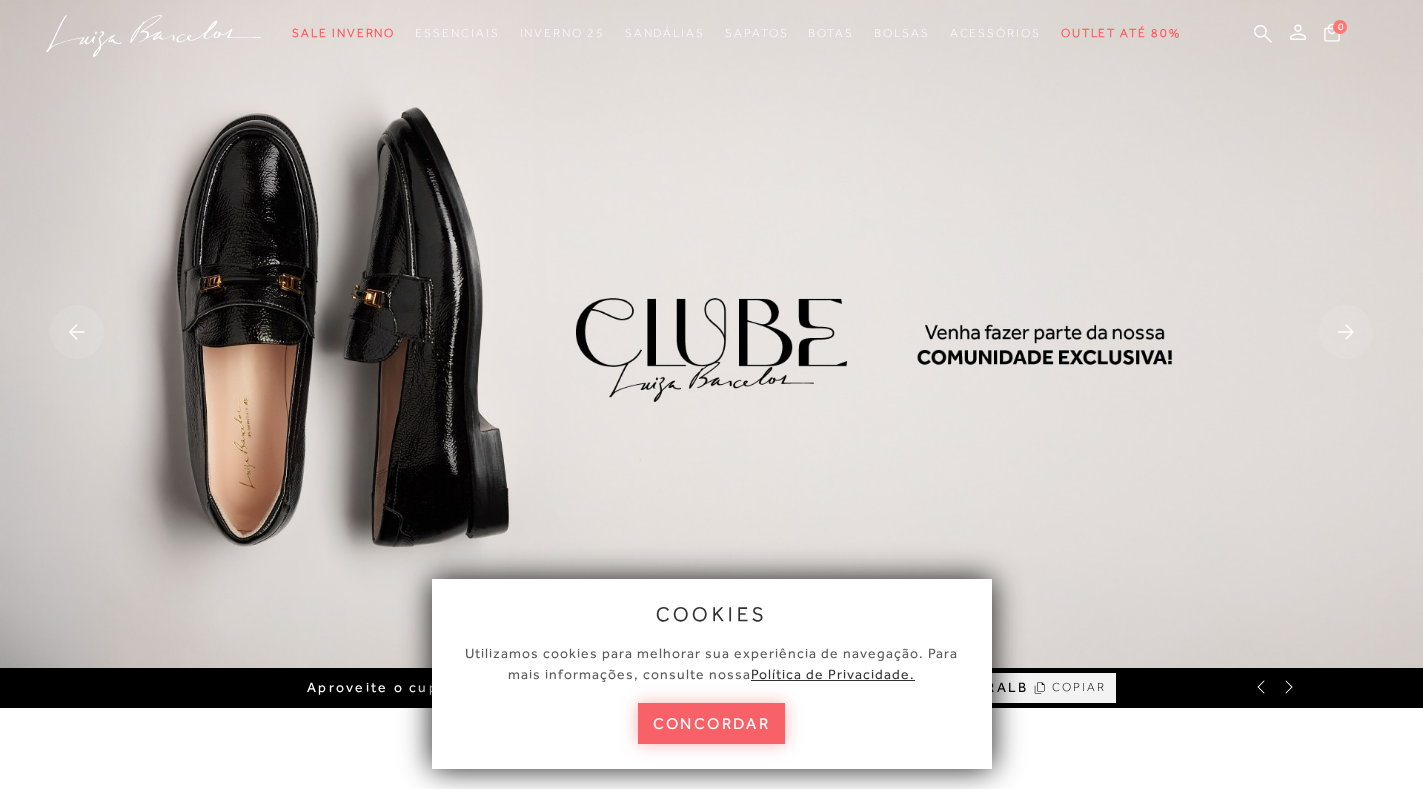 scroll, scrollTop: 0, scrollLeft: 0, axis: both 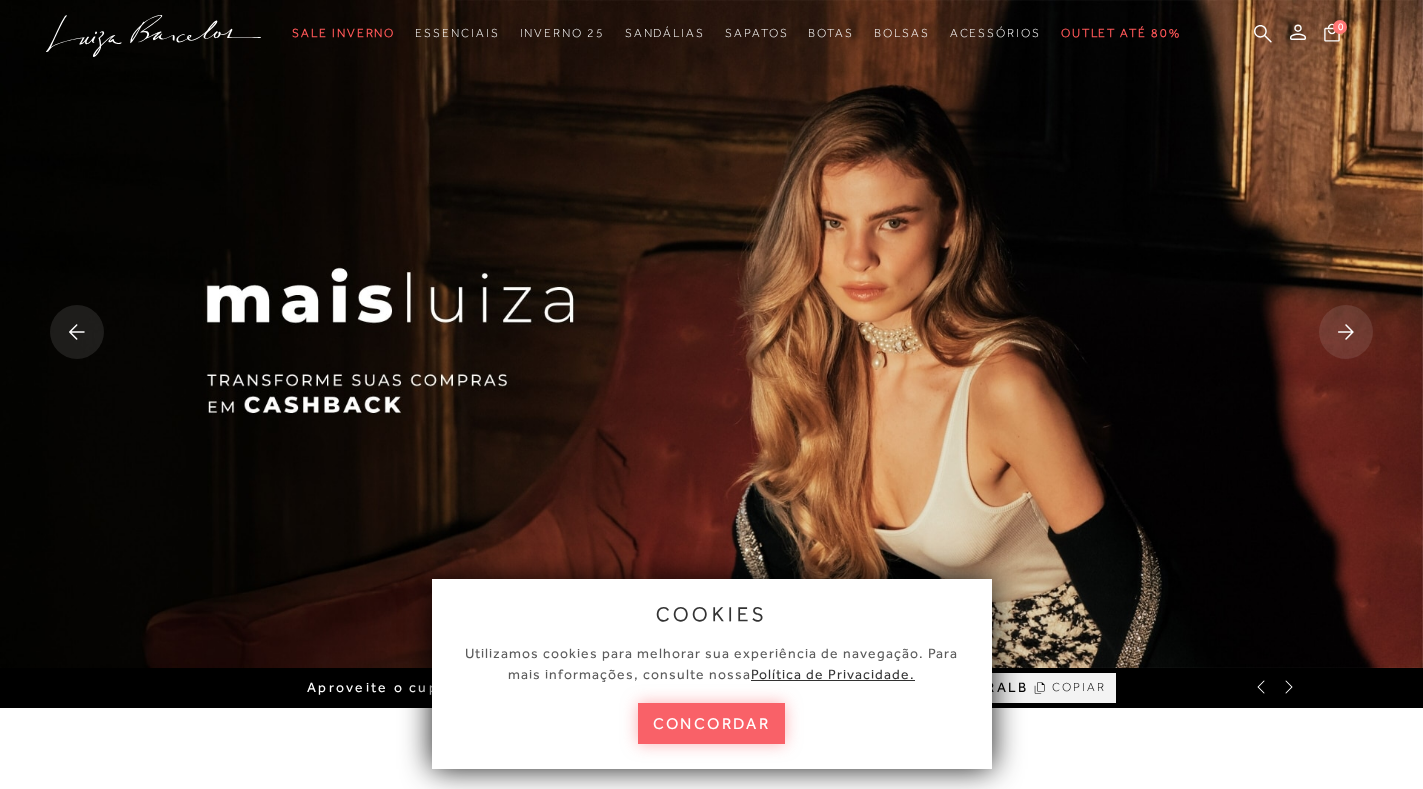 click 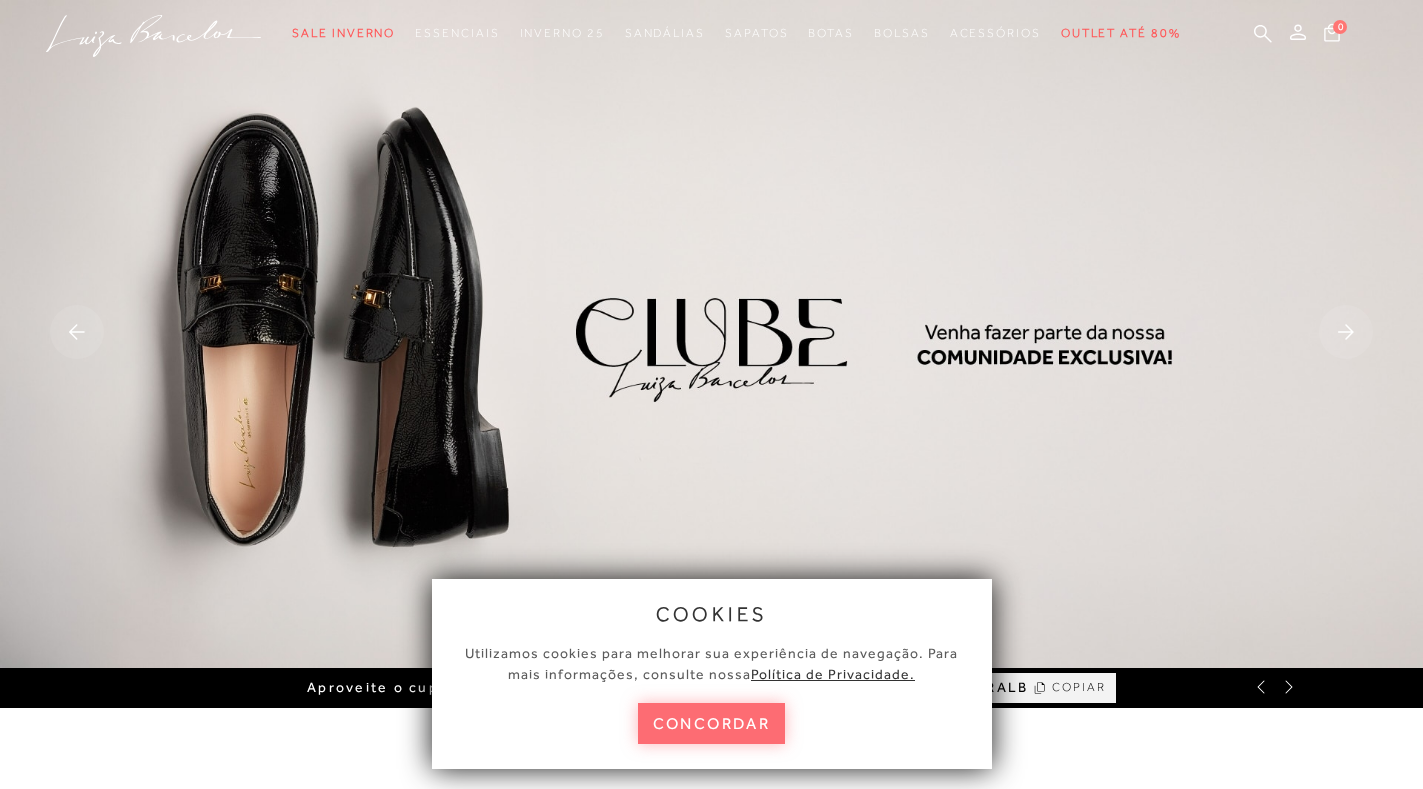 click on "concordar" at bounding box center (712, 723) 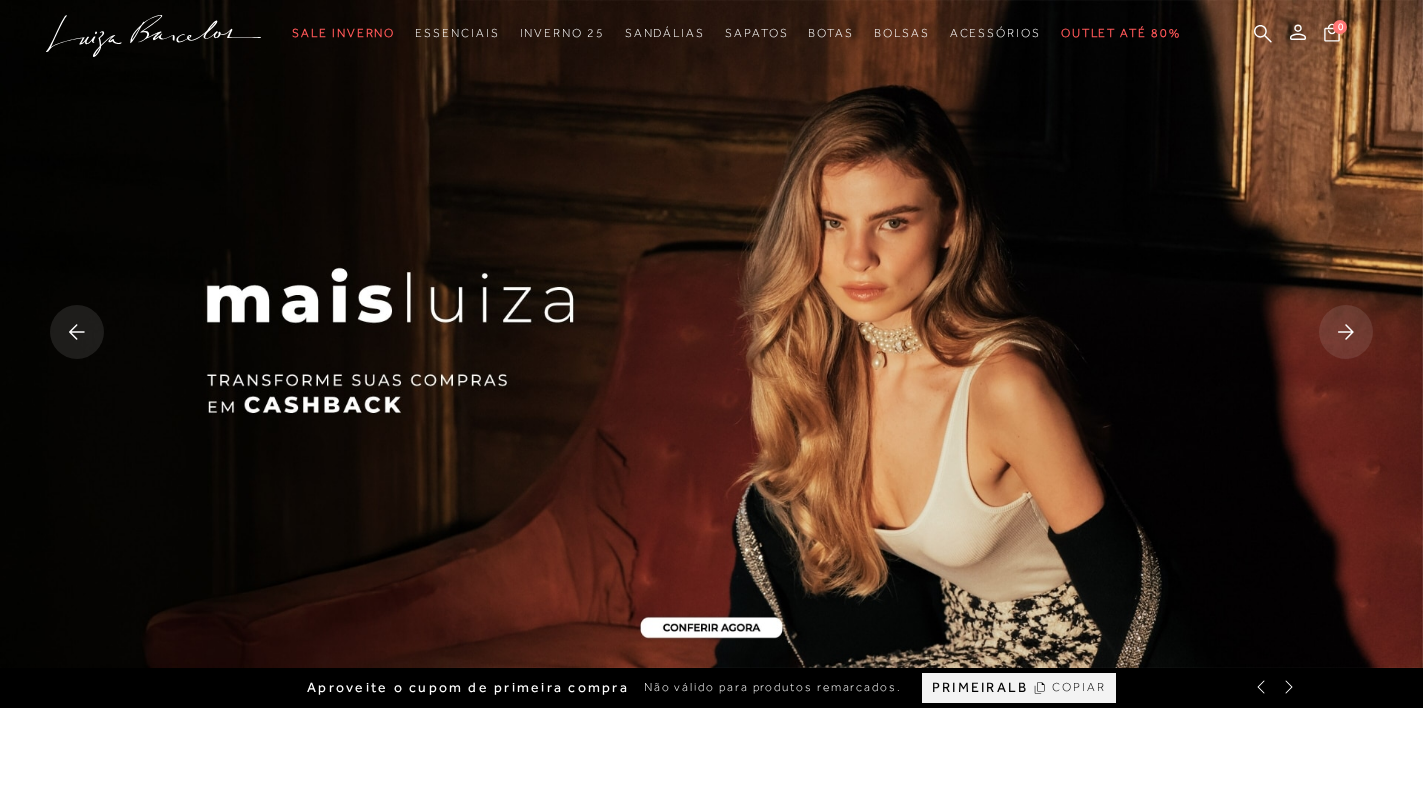 click 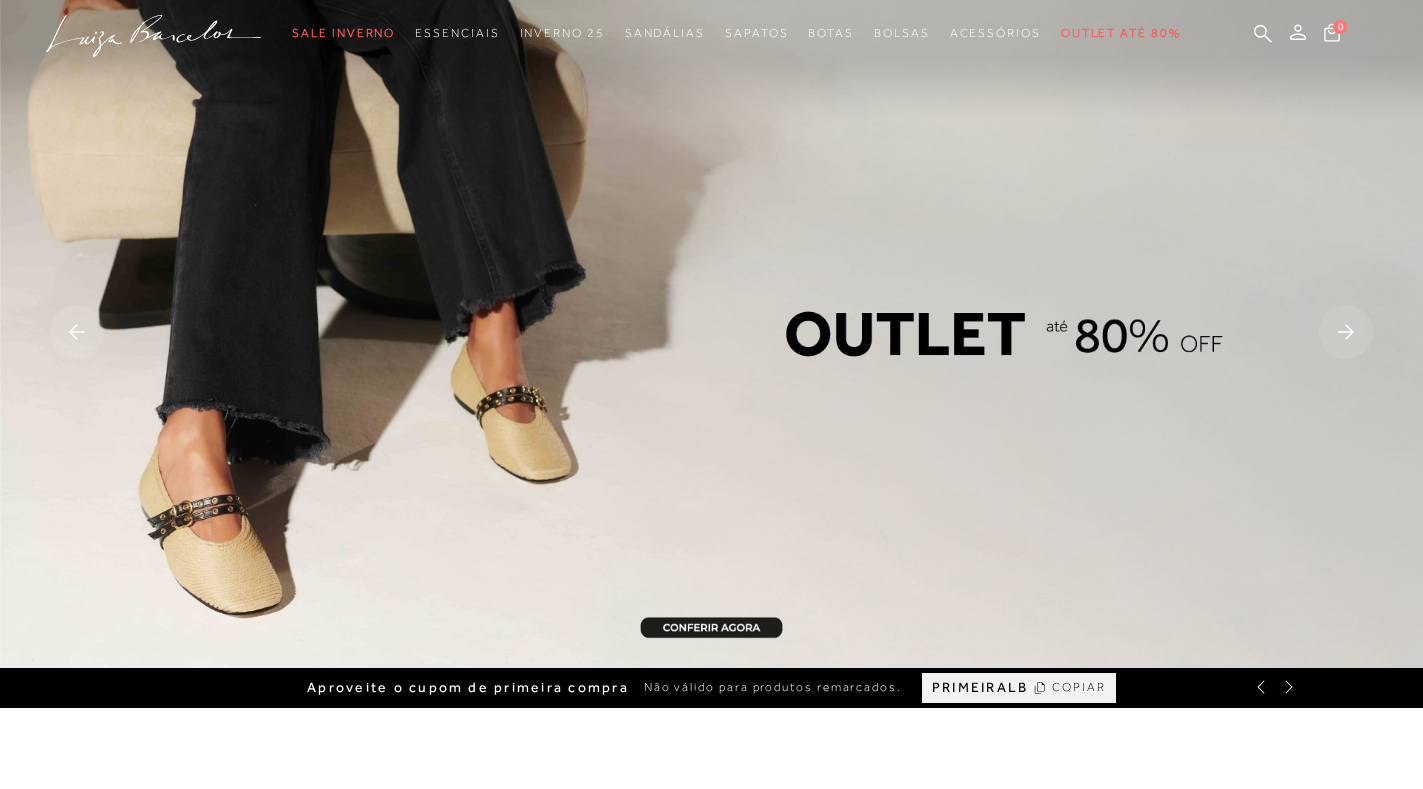 click 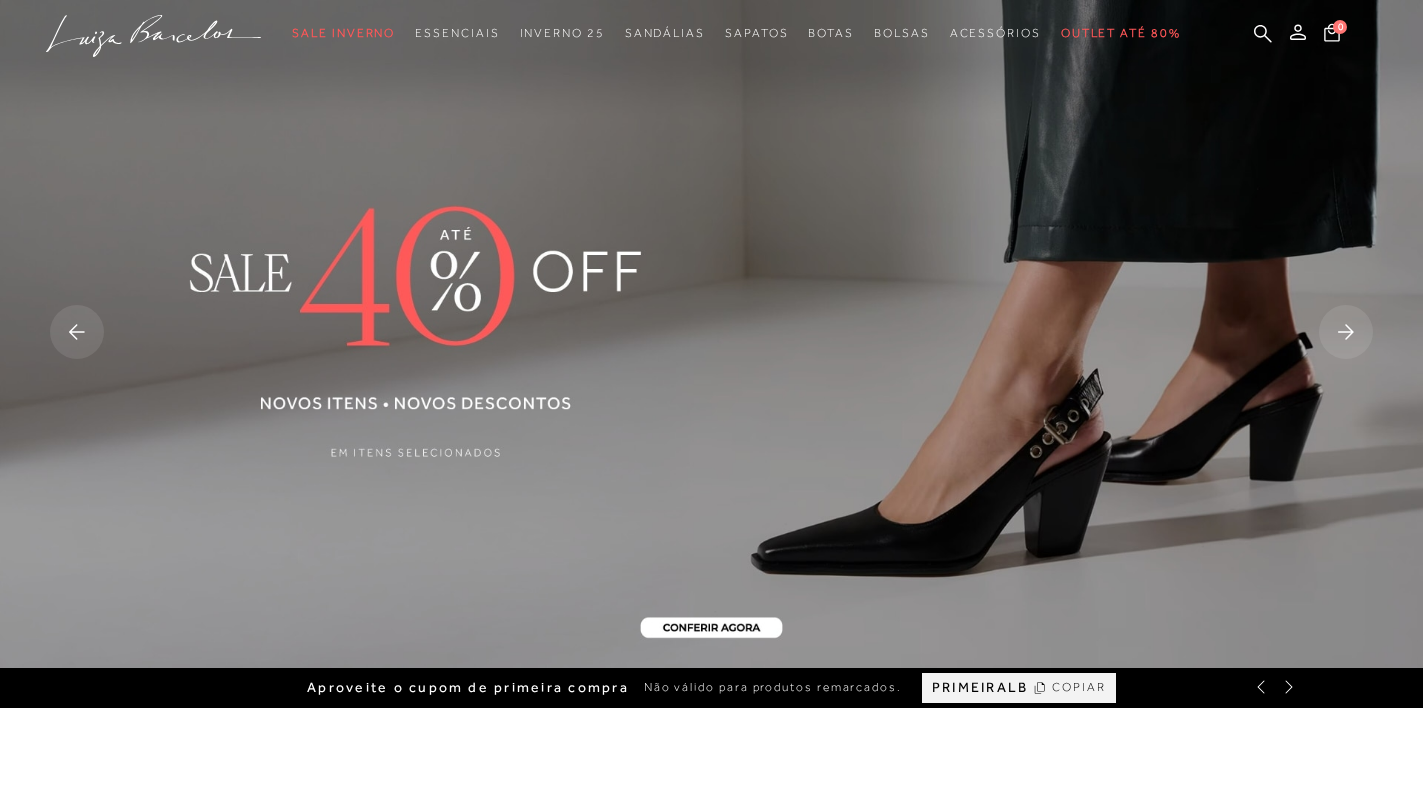 click 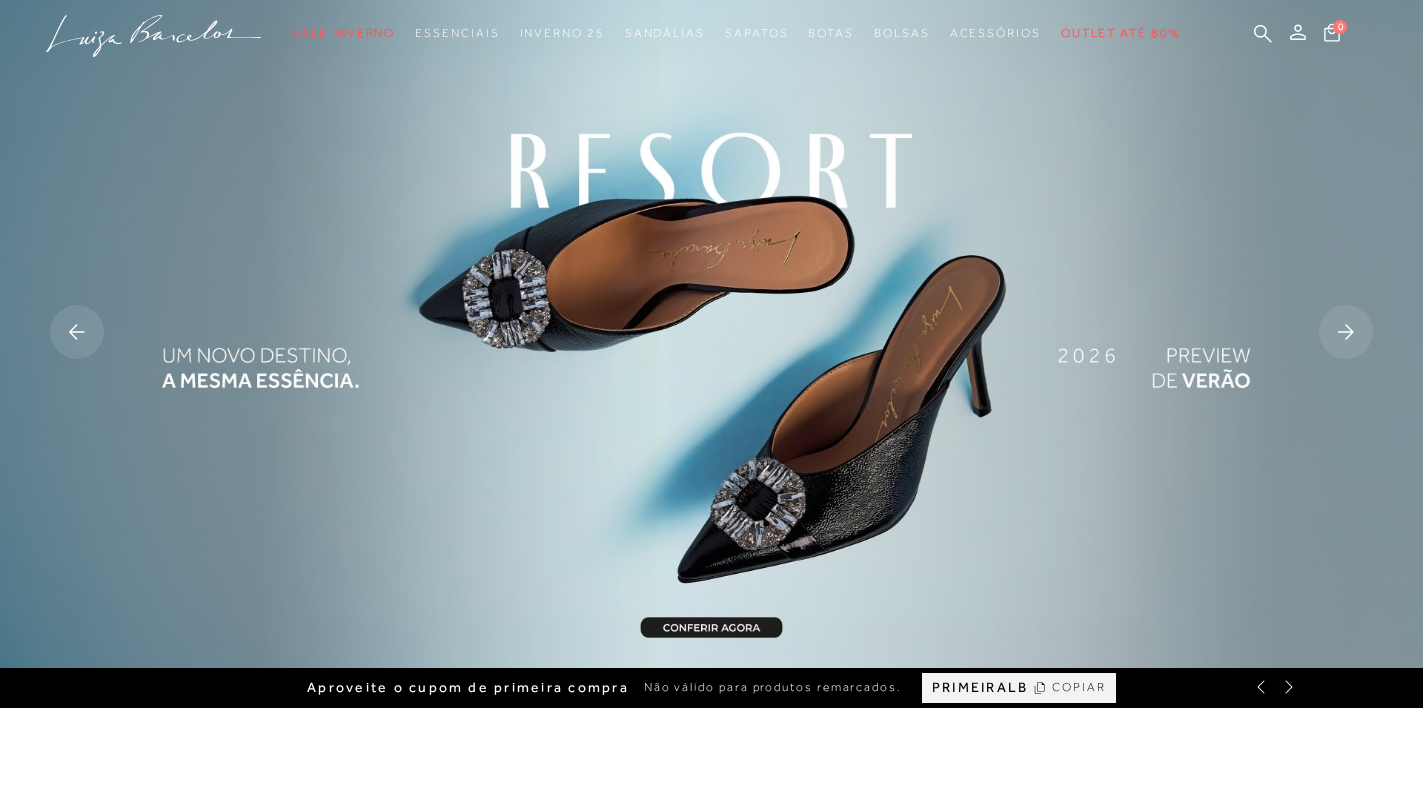 click 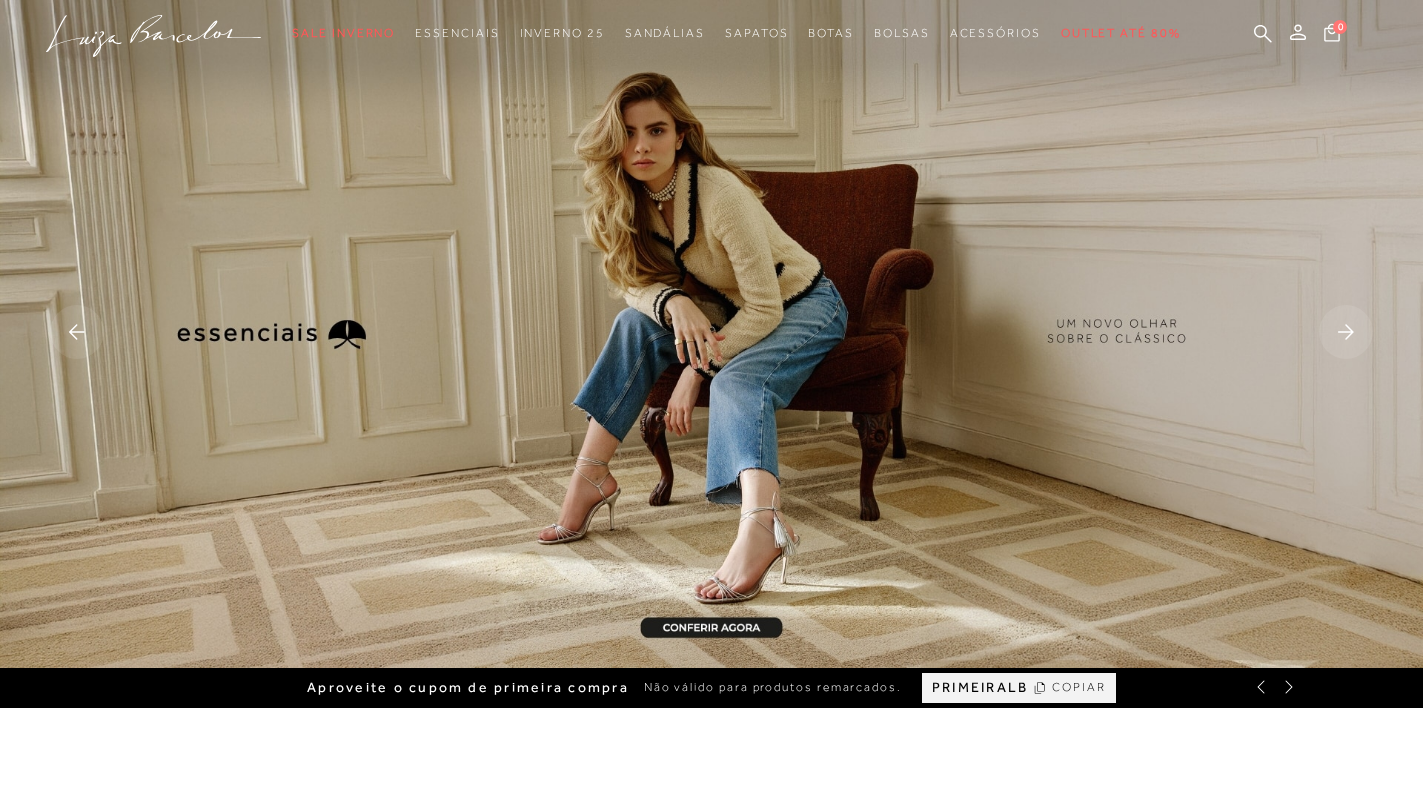 click 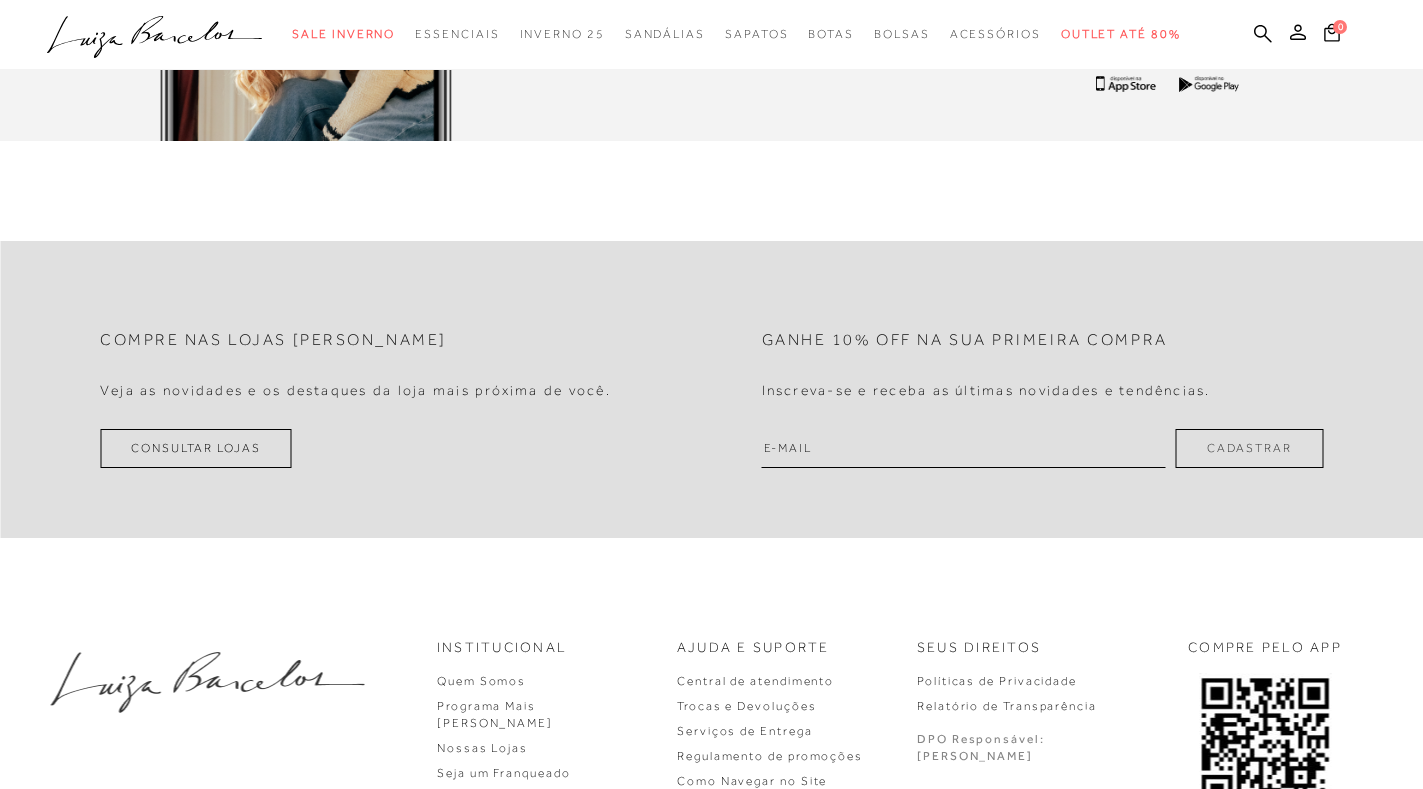 scroll, scrollTop: 5296, scrollLeft: 0, axis: vertical 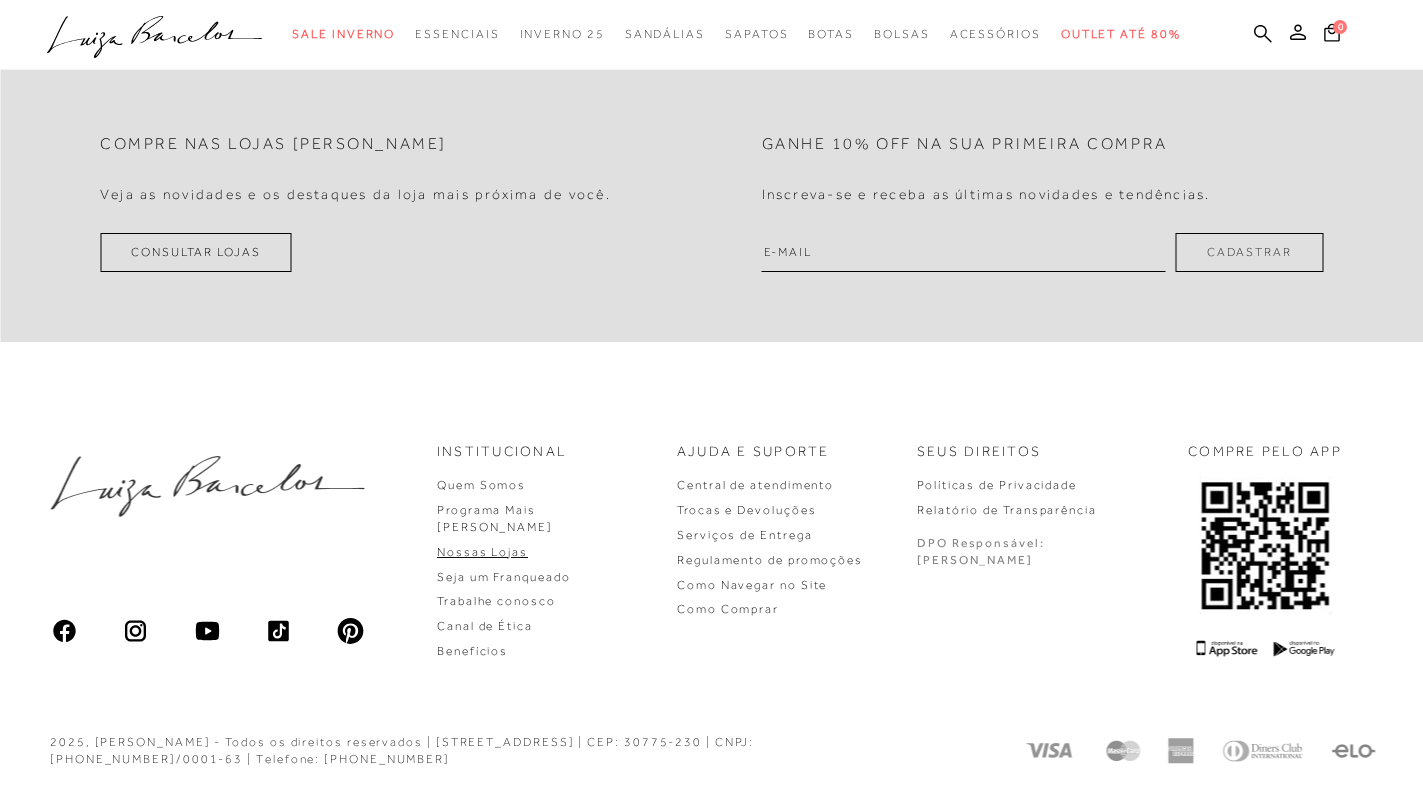 click on "Nossas Lojas" at bounding box center [482, 552] 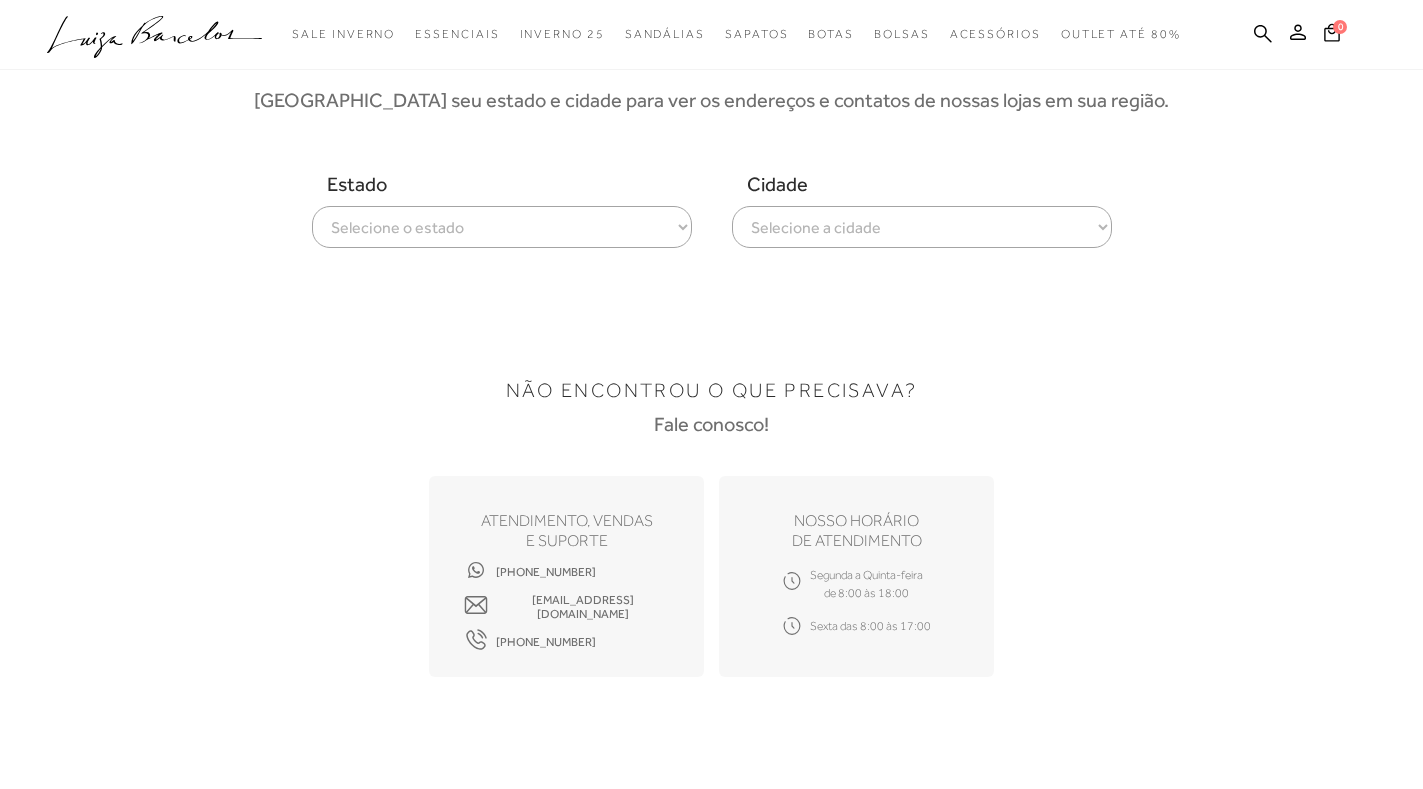 scroll, scrollTop: 500, scrollLeft: 0, axis: vertical 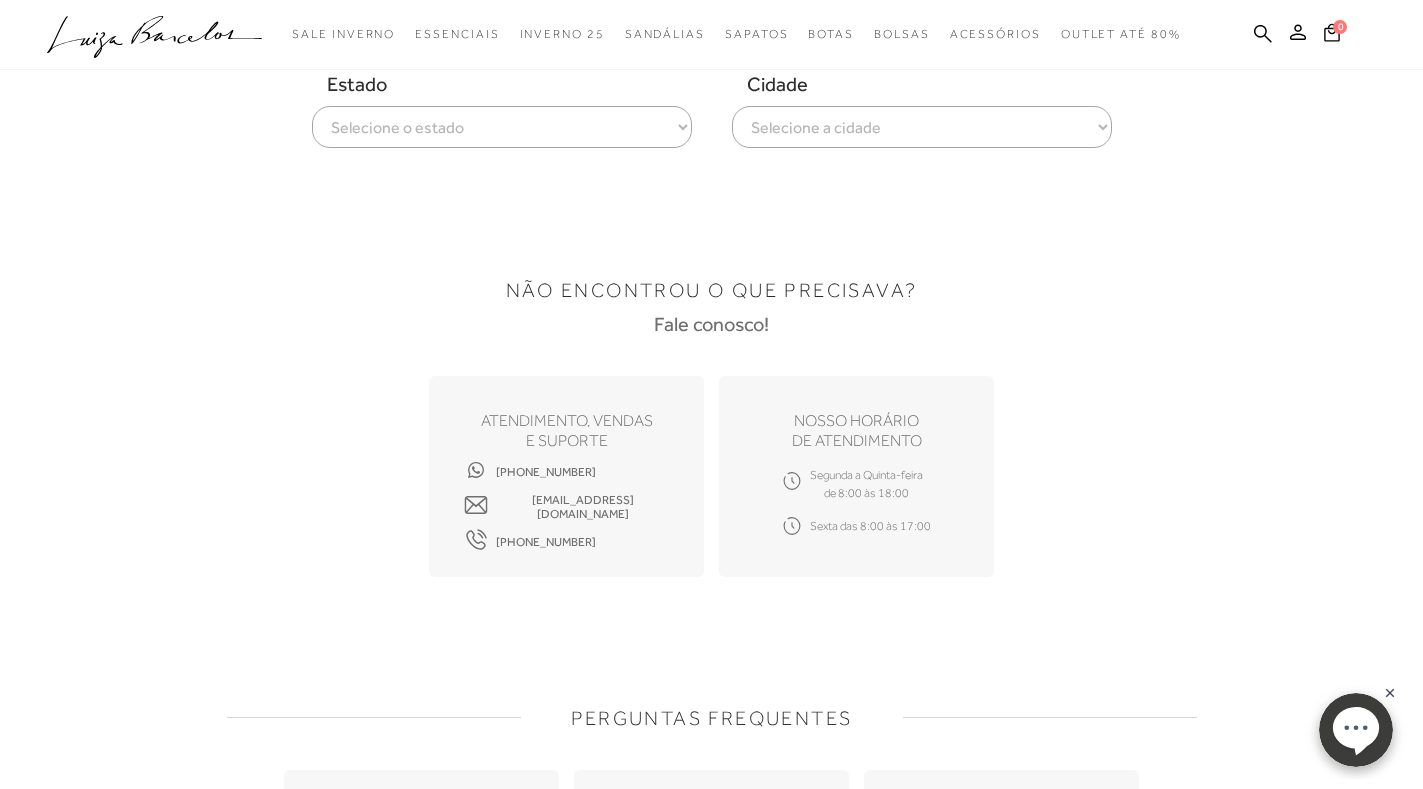click on "Selecione o estado [GEOGRAPHIC_DATA] [GEOGRAPHIC_DATA] [GEOGRAPHIC_DATA] [GEOGRAPHIC_DATA] [GEOGRAPHIC_DATA] [GEOGRAPHIC_DATA] [GEOGRAPHIC_DATA] [GEOGRAPHIC_DATA] [GEOGRAPHIC_DATA] Do [GEOGRAPHIC_DATA] [GEOGRAPHIC_DATA] [GEOGRAPHIC_DATA] [GEOGRAPHIC_DATA] [GEOGRAPHIC_DATA] [GEOGRAPHIC_DATA] [GEOGRAPHIC_DATA] [GEOGRAPHIC_DATA] [GEOGRAPHIC_DATA] [GEOGRAPHIC_DATA] [GEOGRAPHIC_DATA] [GEOGRAPHIC_DATA] [GEOGRAPHIC_DATA]" at bounding box center (502, 127) 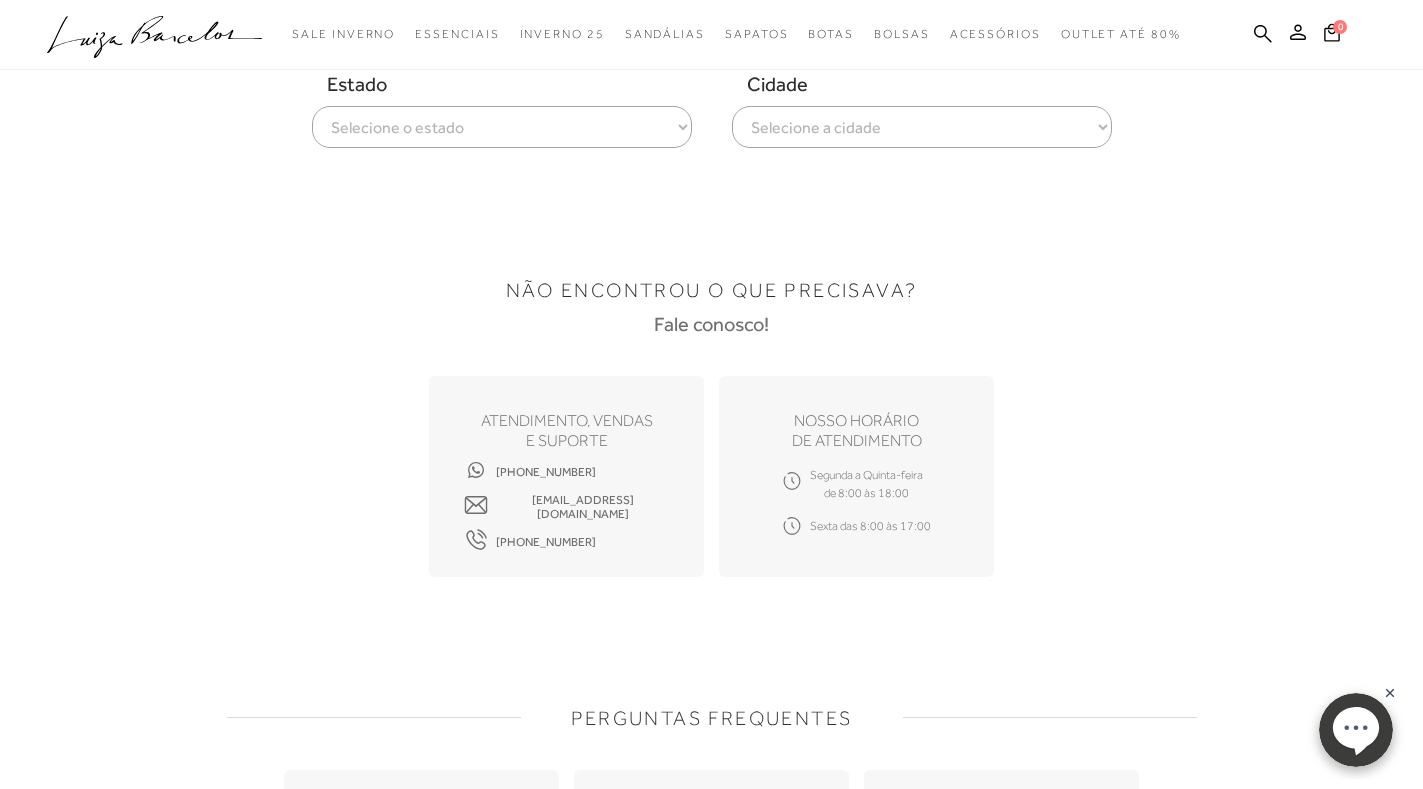 select 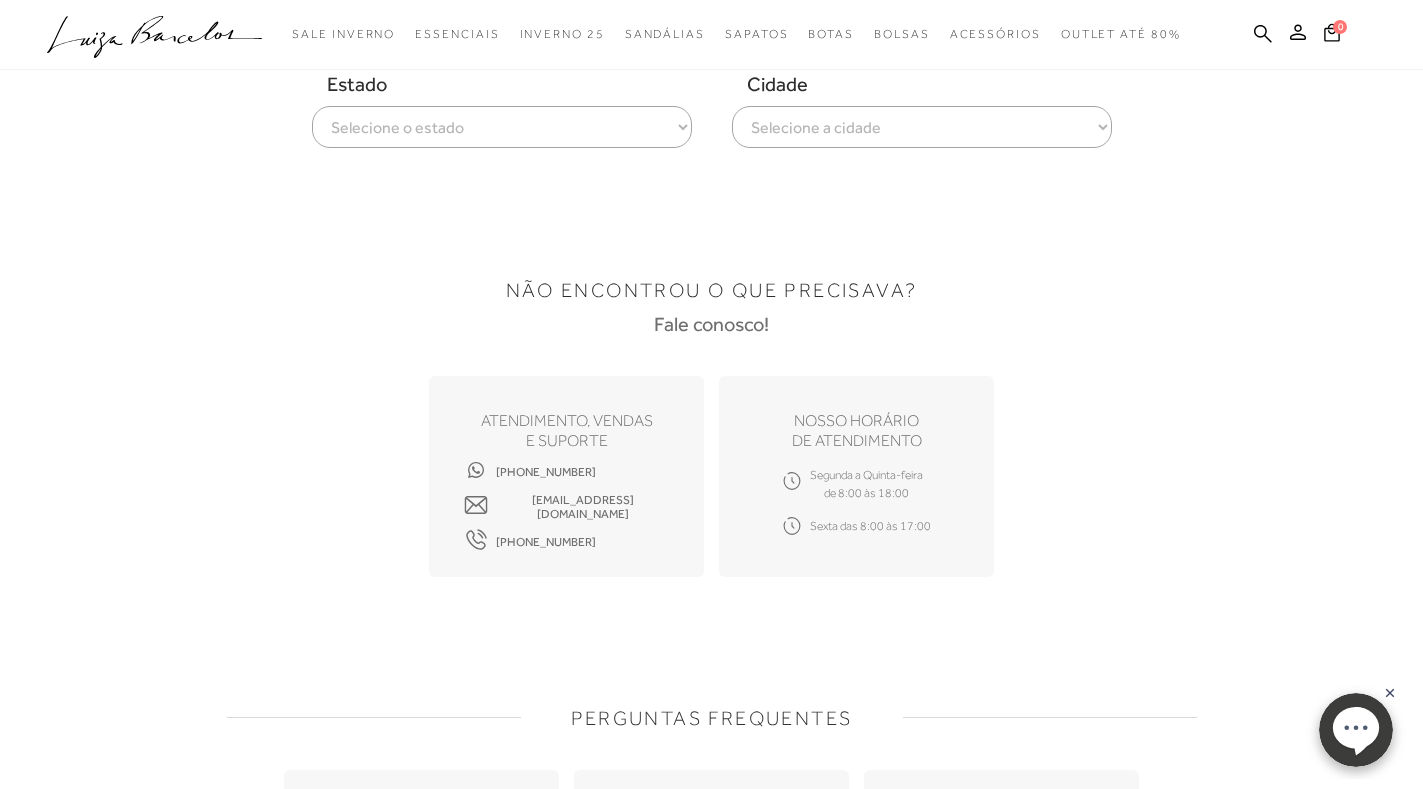 click on "Selecione a cidade ver todas Maceió" at bounding box center (922, 127) 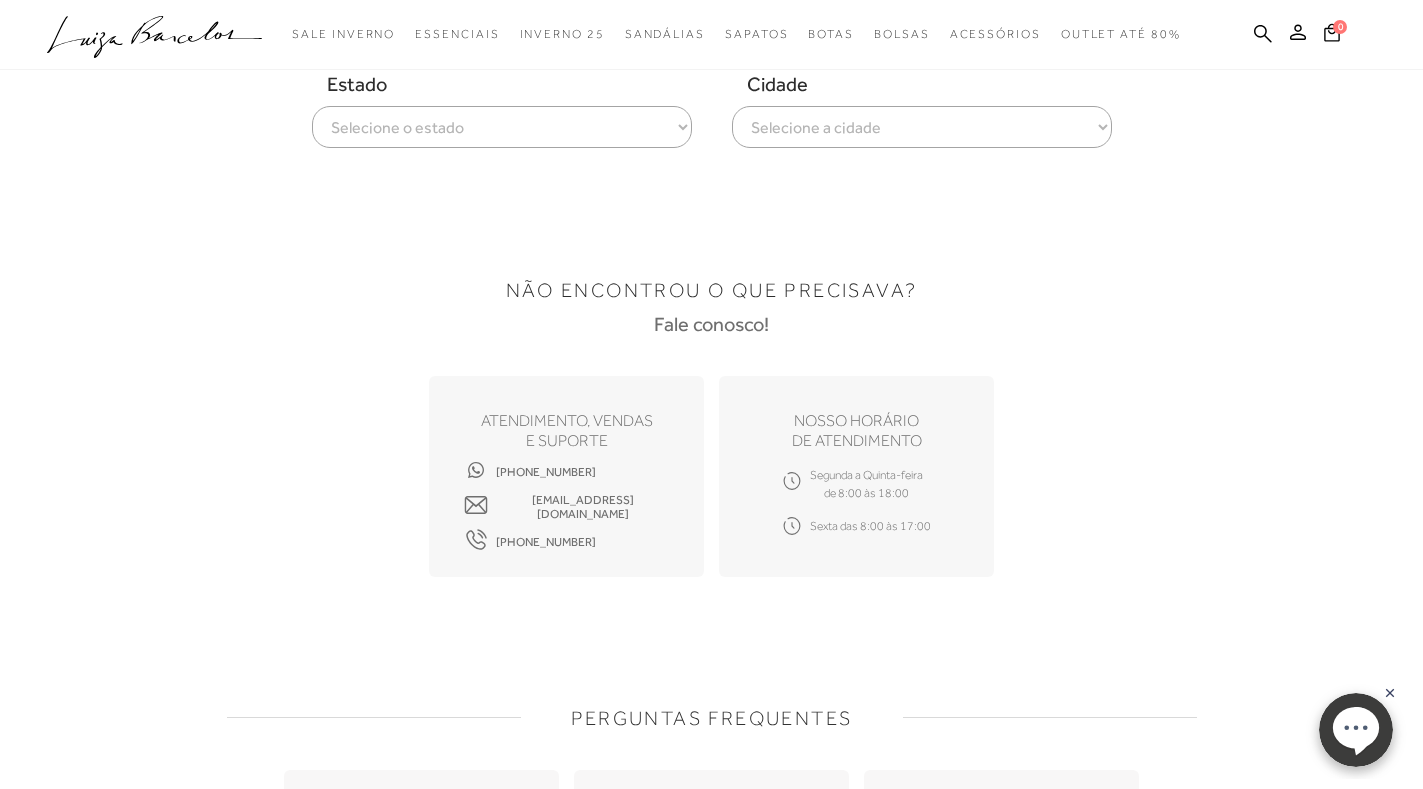 select on "ver todas" 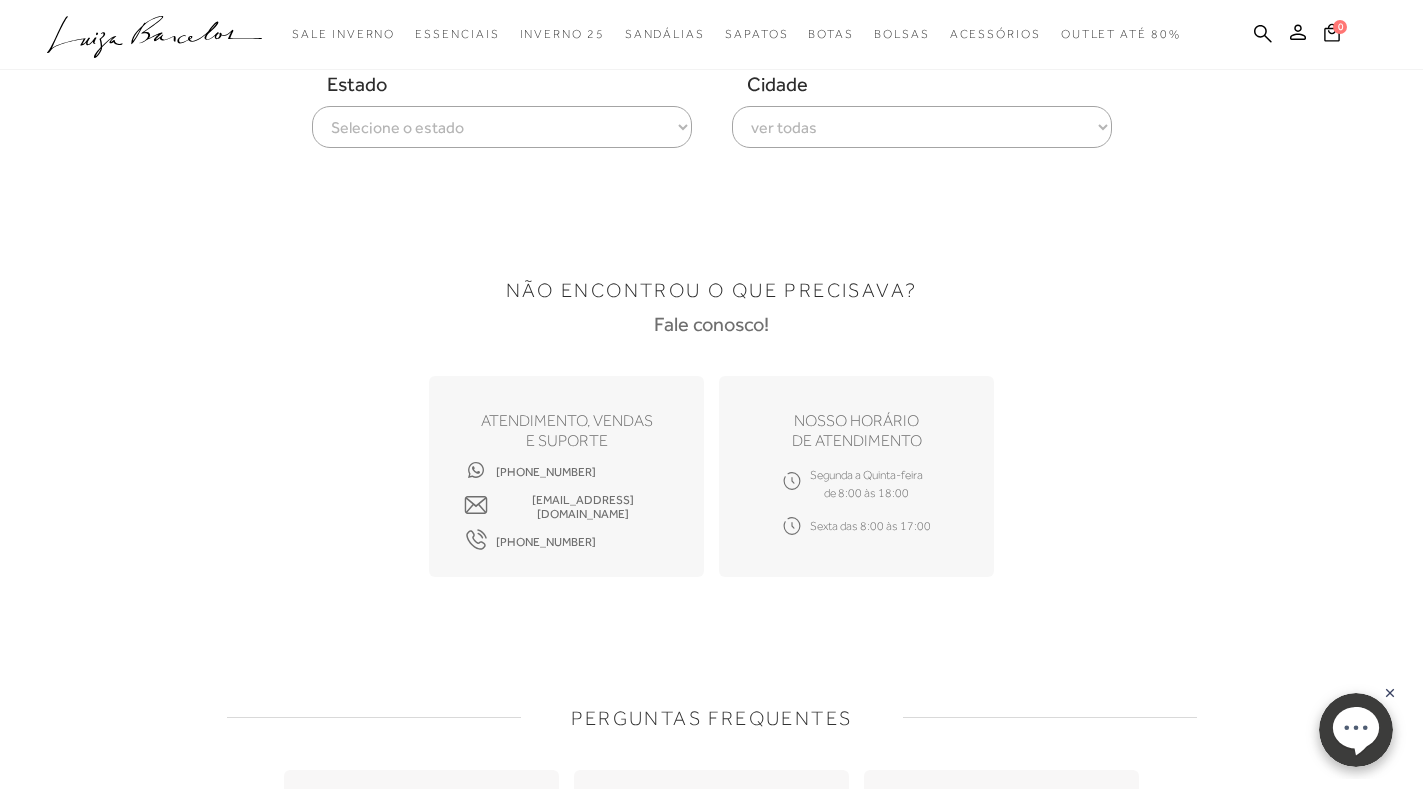 click on "Selecione a cidade ver todas Maceió" at bounding box center (922, 127) 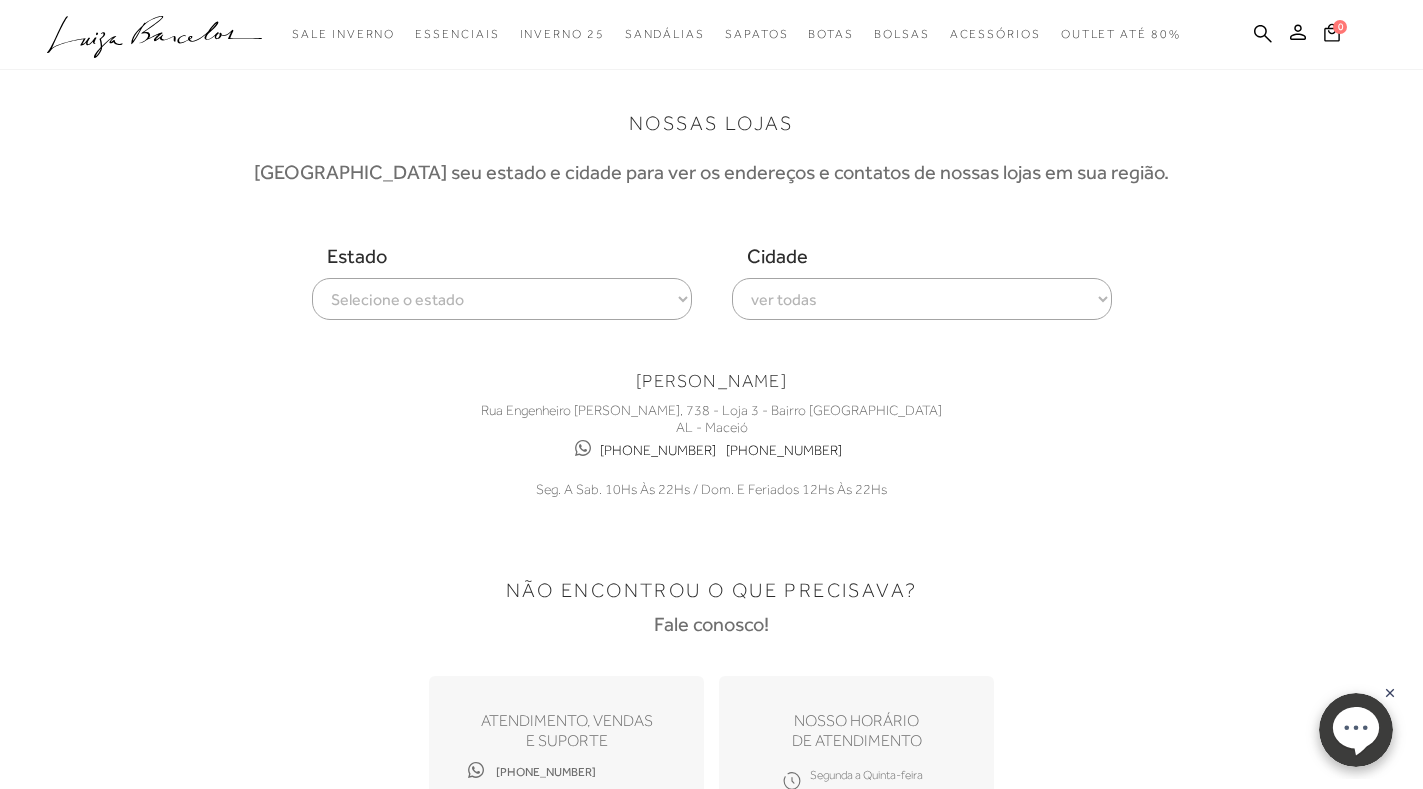 scroll, scrollTop: 0, scrollLeft: 0, axis: both 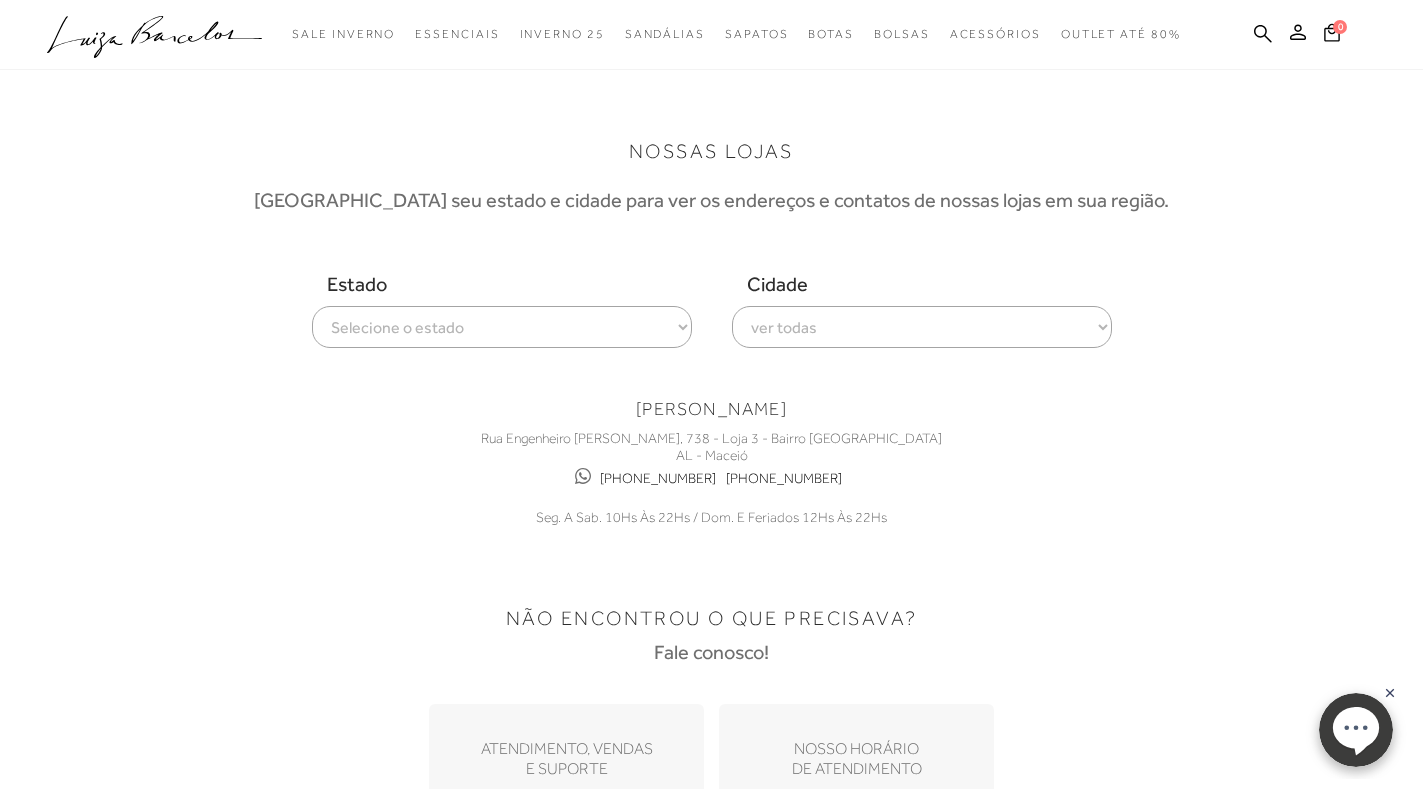 click on "NOSSAS LOJAS
Escolha seu estado e cidade para ver os endereços e contatos de nossas lojas em sua região.
Estado
Selecione o estado [GEOGRAPHIC_DATA] [GEOGRAPHIC_DATA] [GEOGRAPHIC_DATA] [GEOGRAPHIC_DATA] Distrito Federal [GEOGRAPHIC_DATA] [GEOGRAPHIC_DATA] [GEOGRAPHIC_DATA] [GEOGRAPHIC_DATA] Do Sul [GEOGRAPHIC_DATA] [GEOGRAPHIC_DATA] [GEOGRAPHIC_DATA] [GEOGRAPHIC_DATA] [GEOGRAPHIC_DATA] [GEOGRAPHIC_DATA] [GEOGRAPHIC_DATA] [GEOGRAPHIC_DATA] [GEOGRAPHIC_DATA] [GEOGRAPHIC_DATA] [GEOGRAPHIC_DATA] [GEOGRAPHIC_DATA]
Cidade
Selecione a cidade ver todas Maceió
[PERSON_NAME]
Rua Engenheiro [PERSON_NAME],
738
- Loja 3
- Bairro [GEOGRAPHIC_DATA]
AL - Maceió" at bounding box center [712, 352] 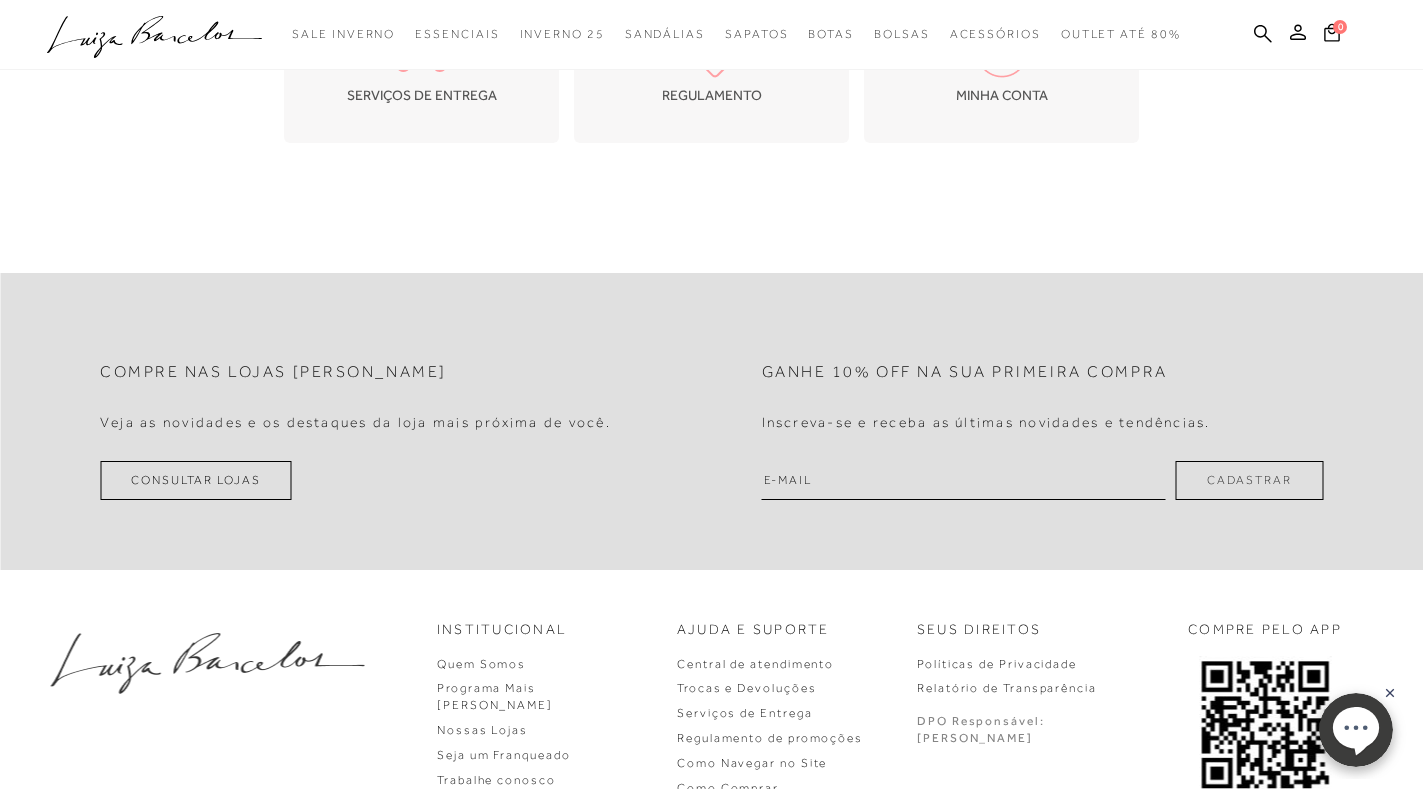 scroll, scrollTop: 1478, scrollLeft: 0, axis: vertical 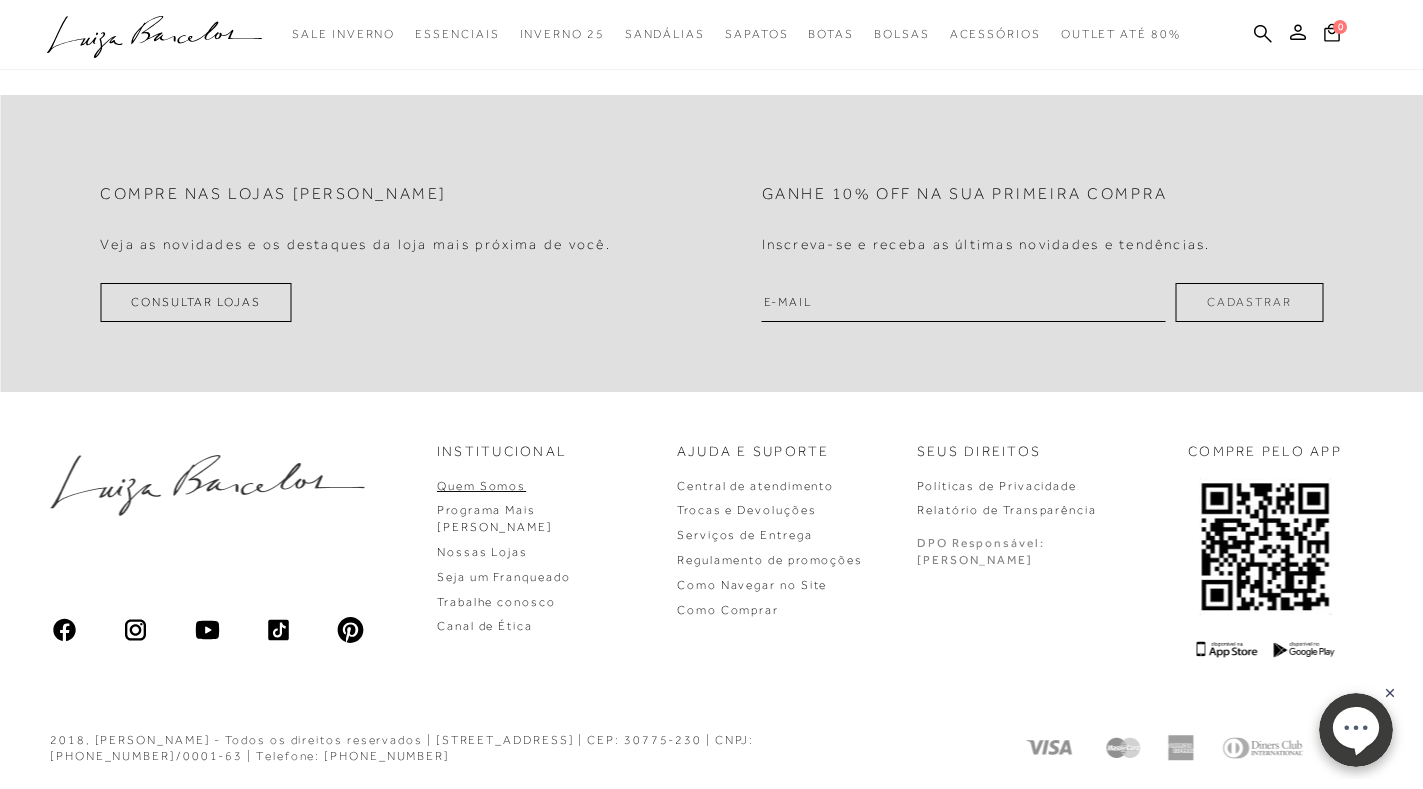 click on "Quem Somos" at bounding box center (481, 486) 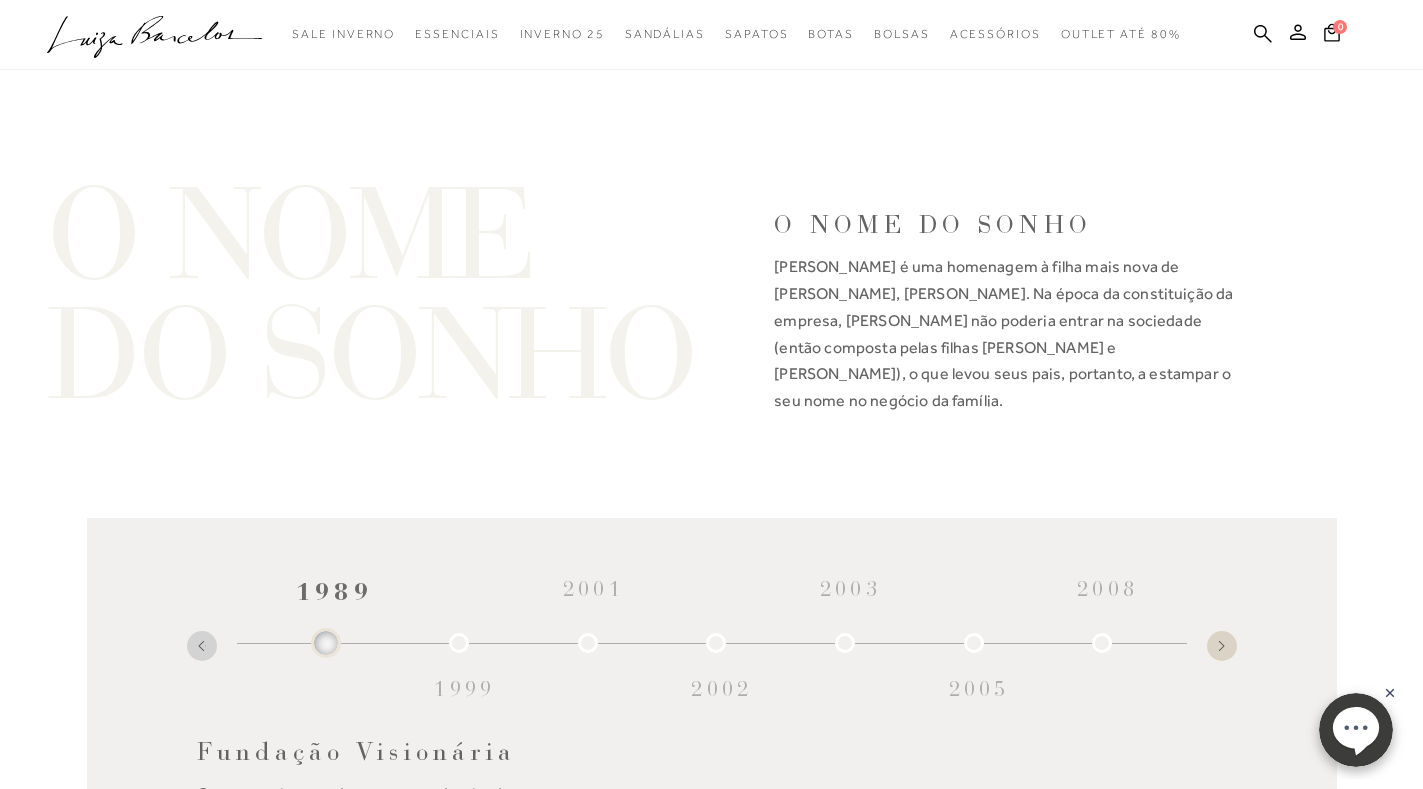 scroll, scrollTop: 2500, scrollLeft: 0, axis: vertical 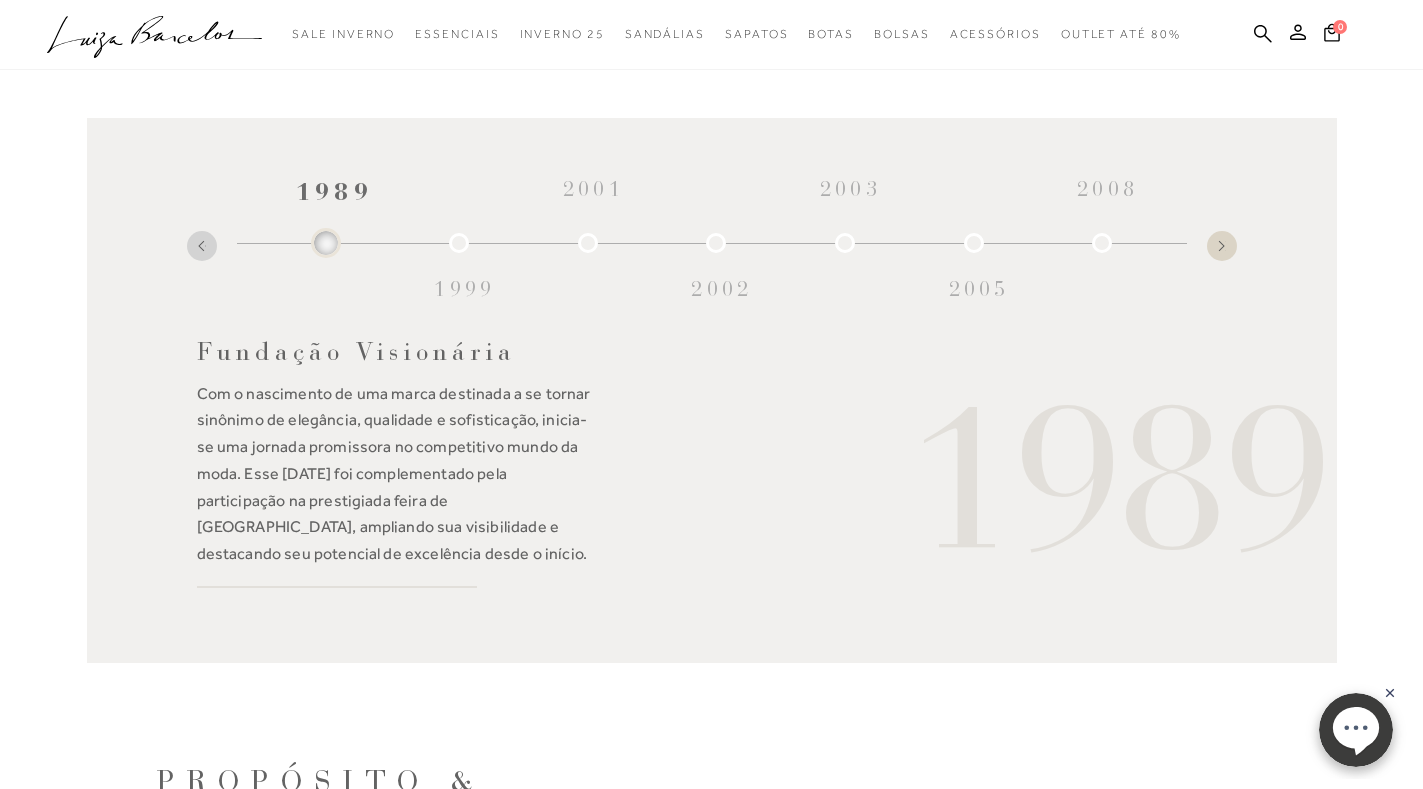 click at bounding box center [1222, 246] 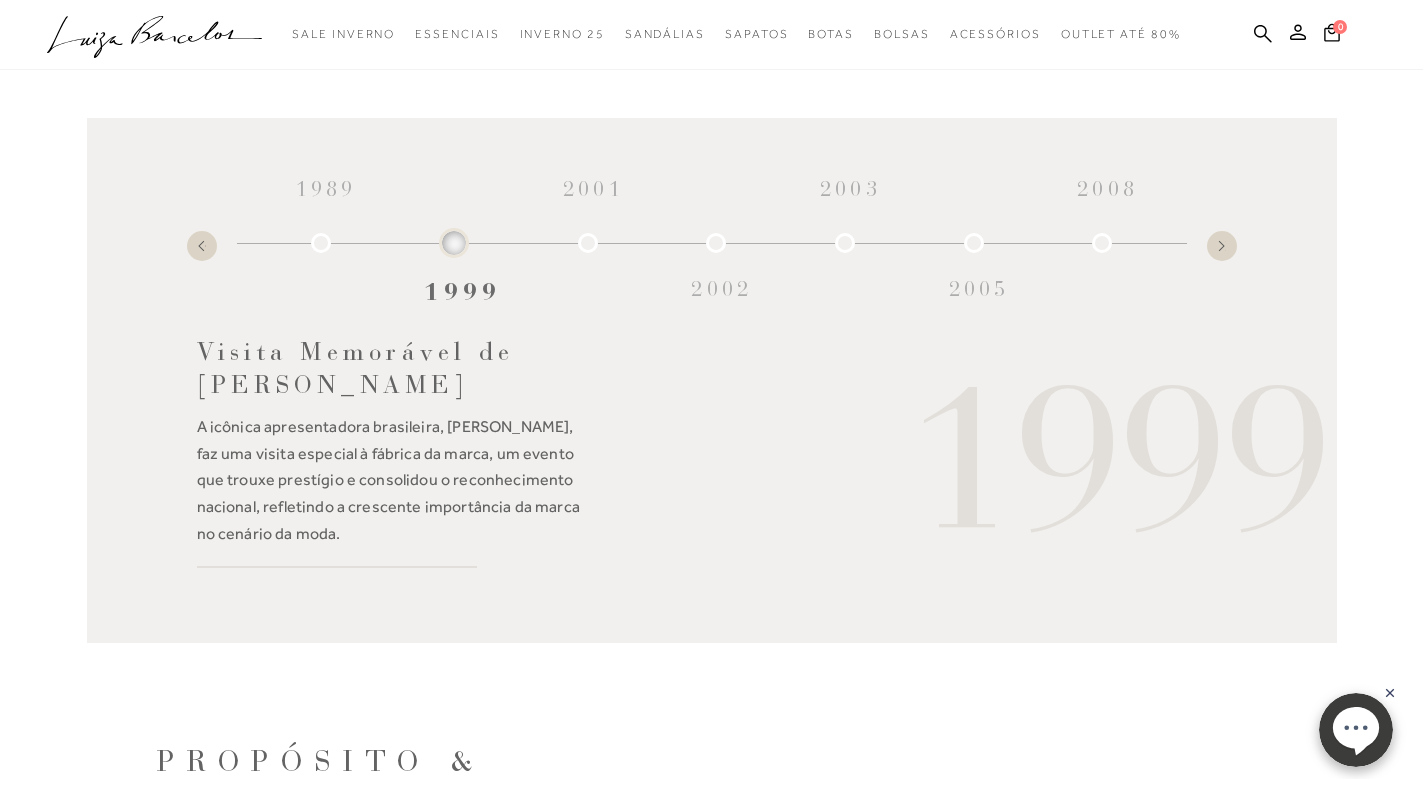 click at bounding box center (1222, 246) 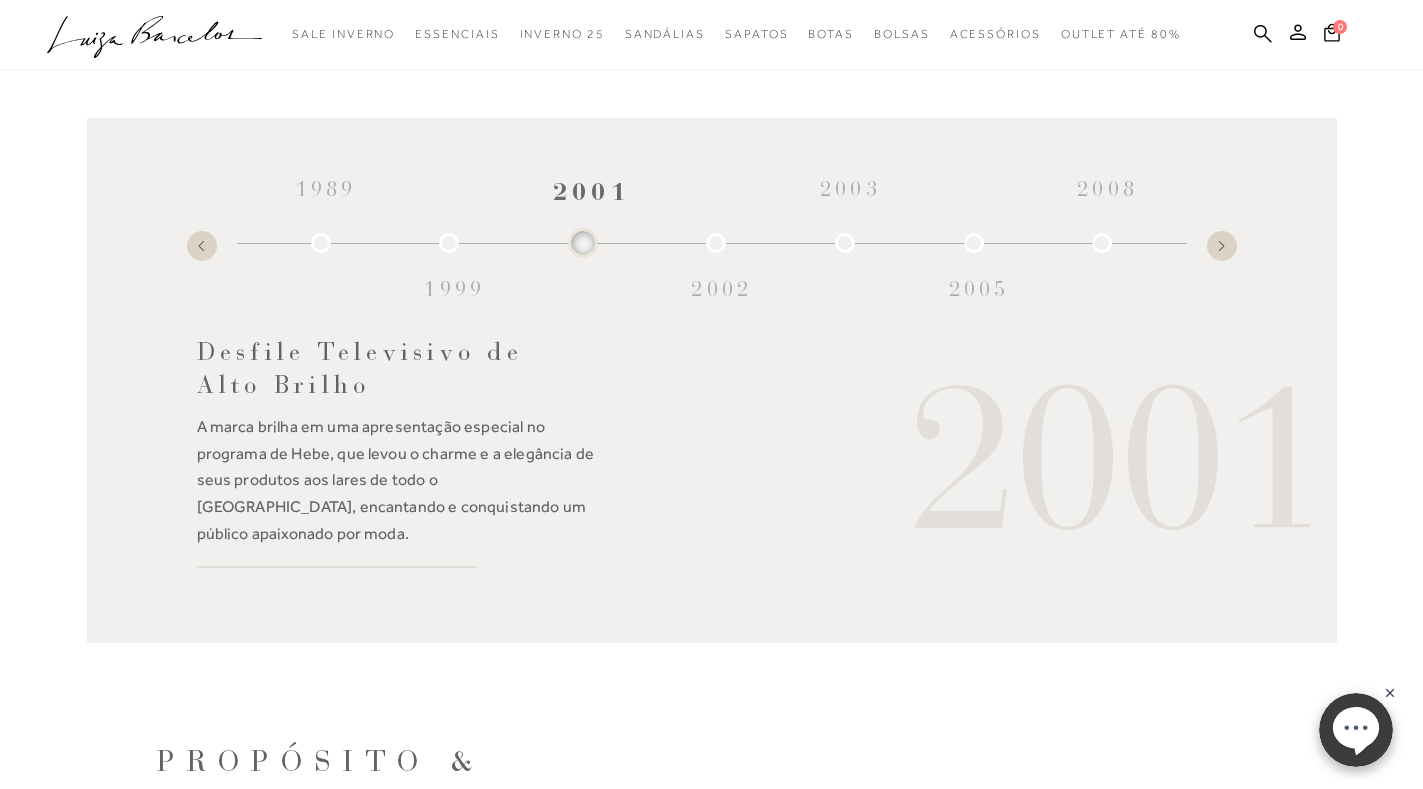 click at bounding box center (1222, 246) 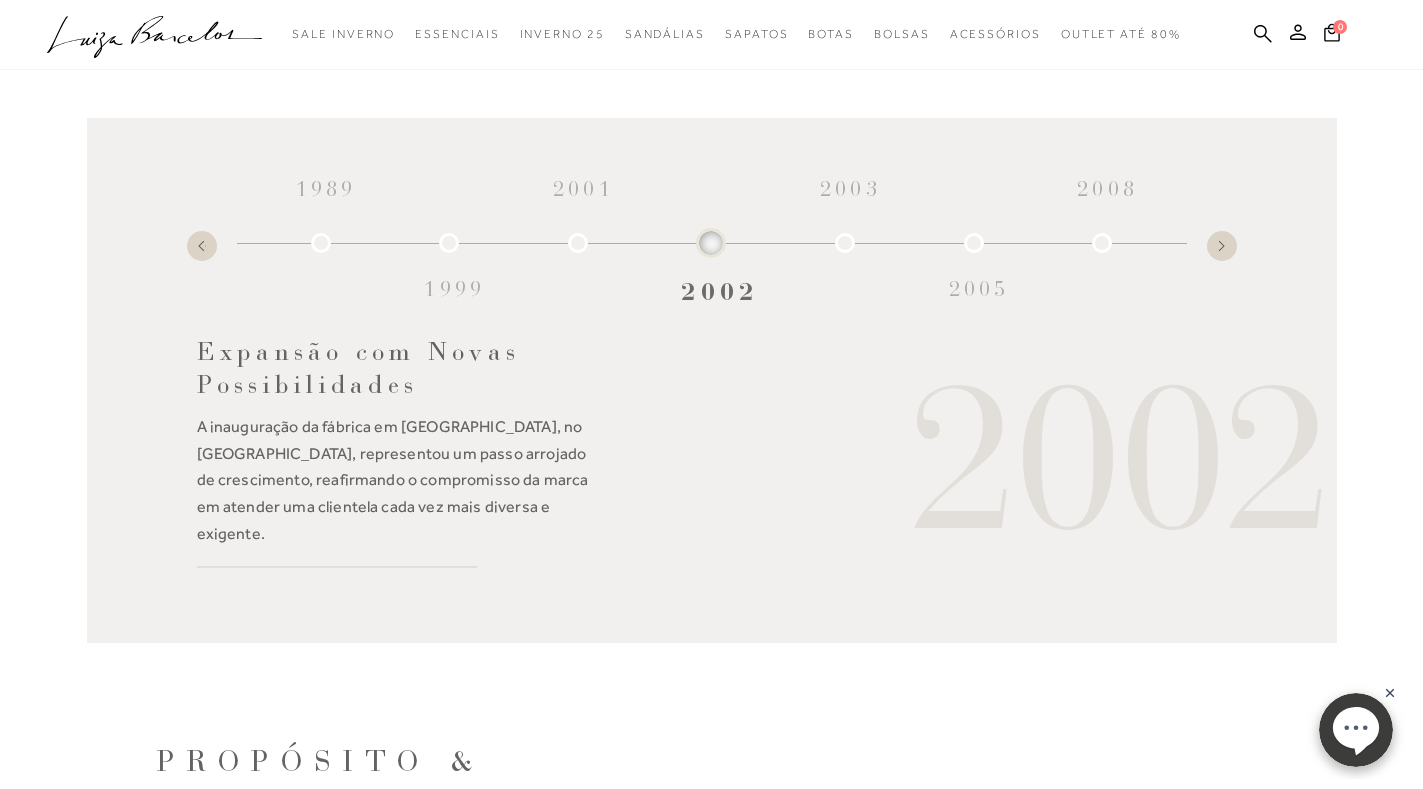 click at bounding box center (1222, 246) 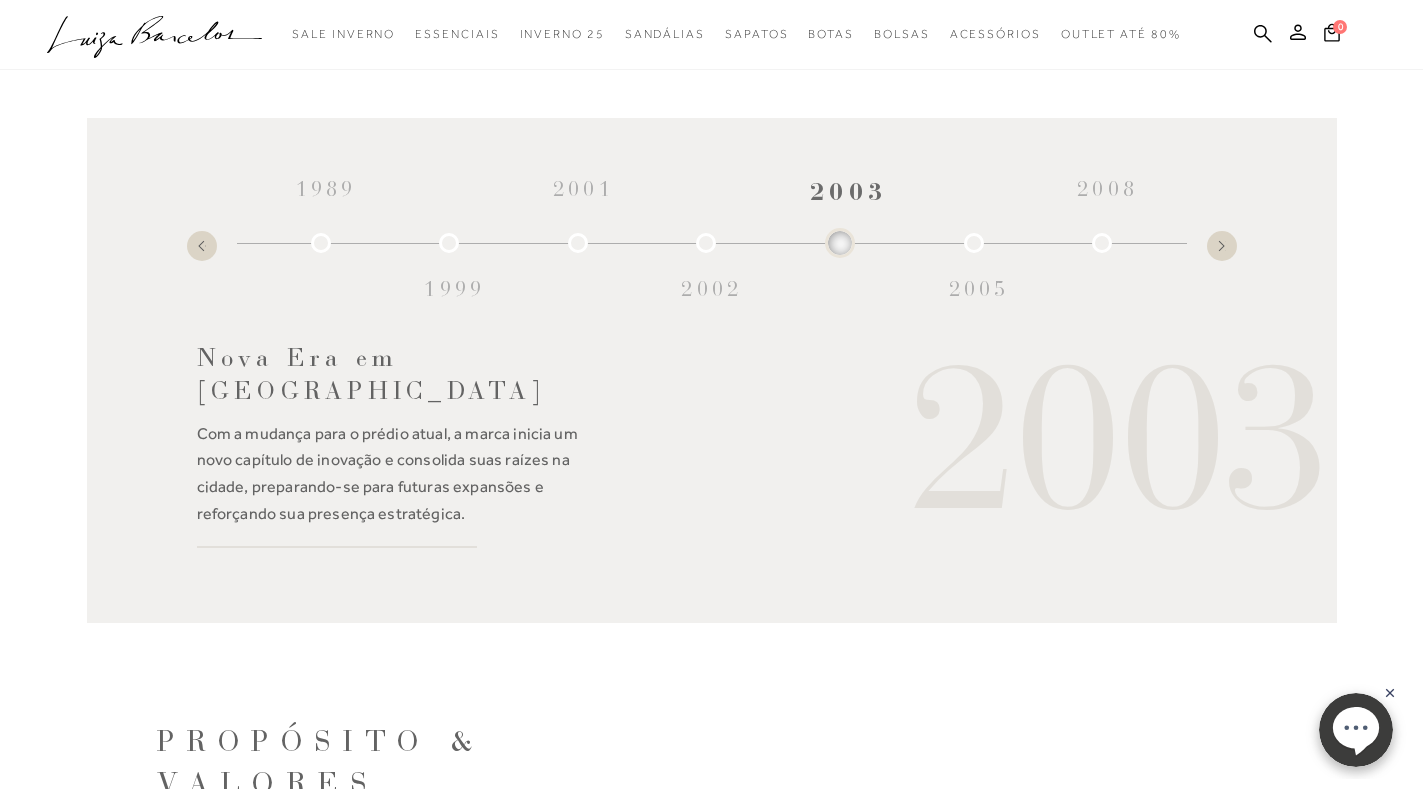 click at bounding box center [1222, 246] 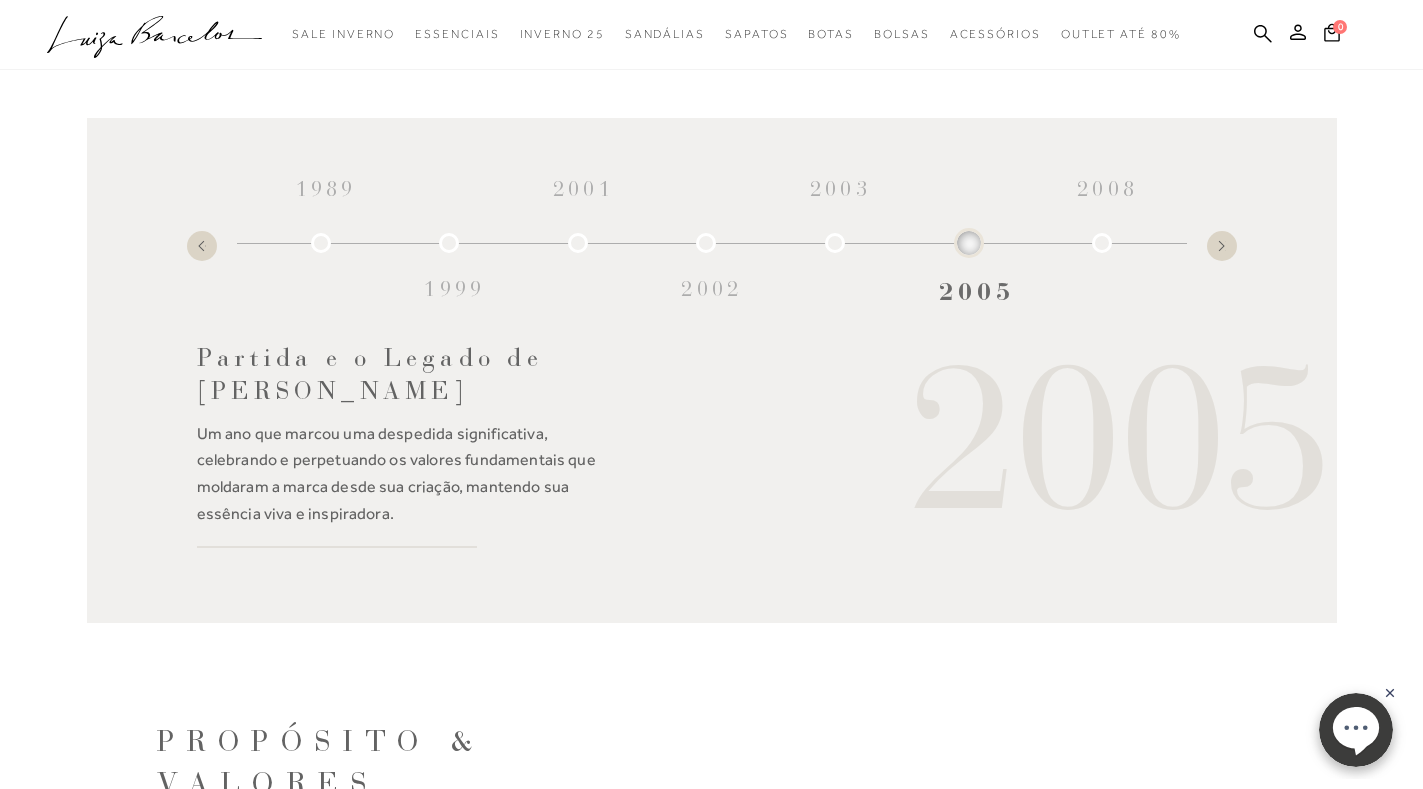 click at bounding box center [1222, 246] 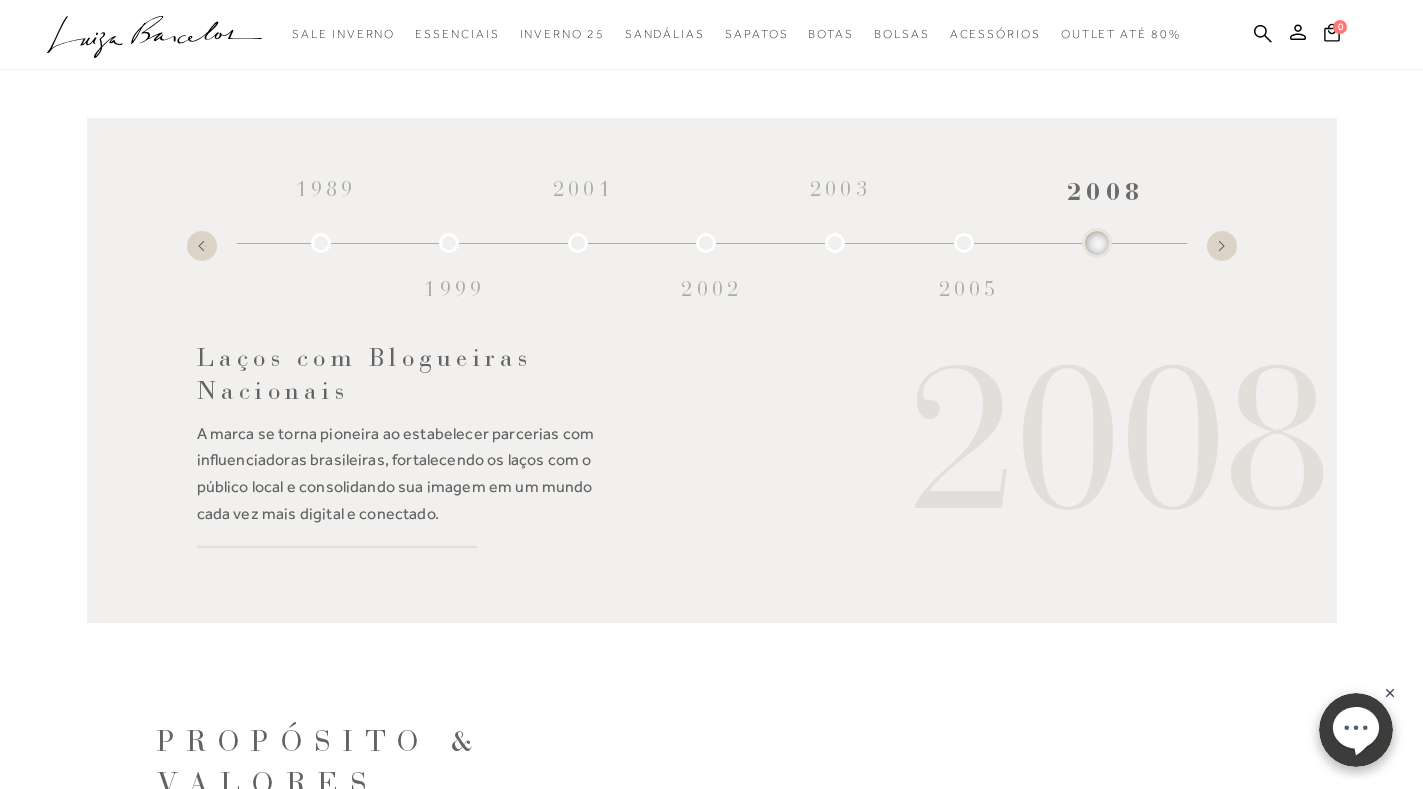 click at bounding box center (1222, 246) 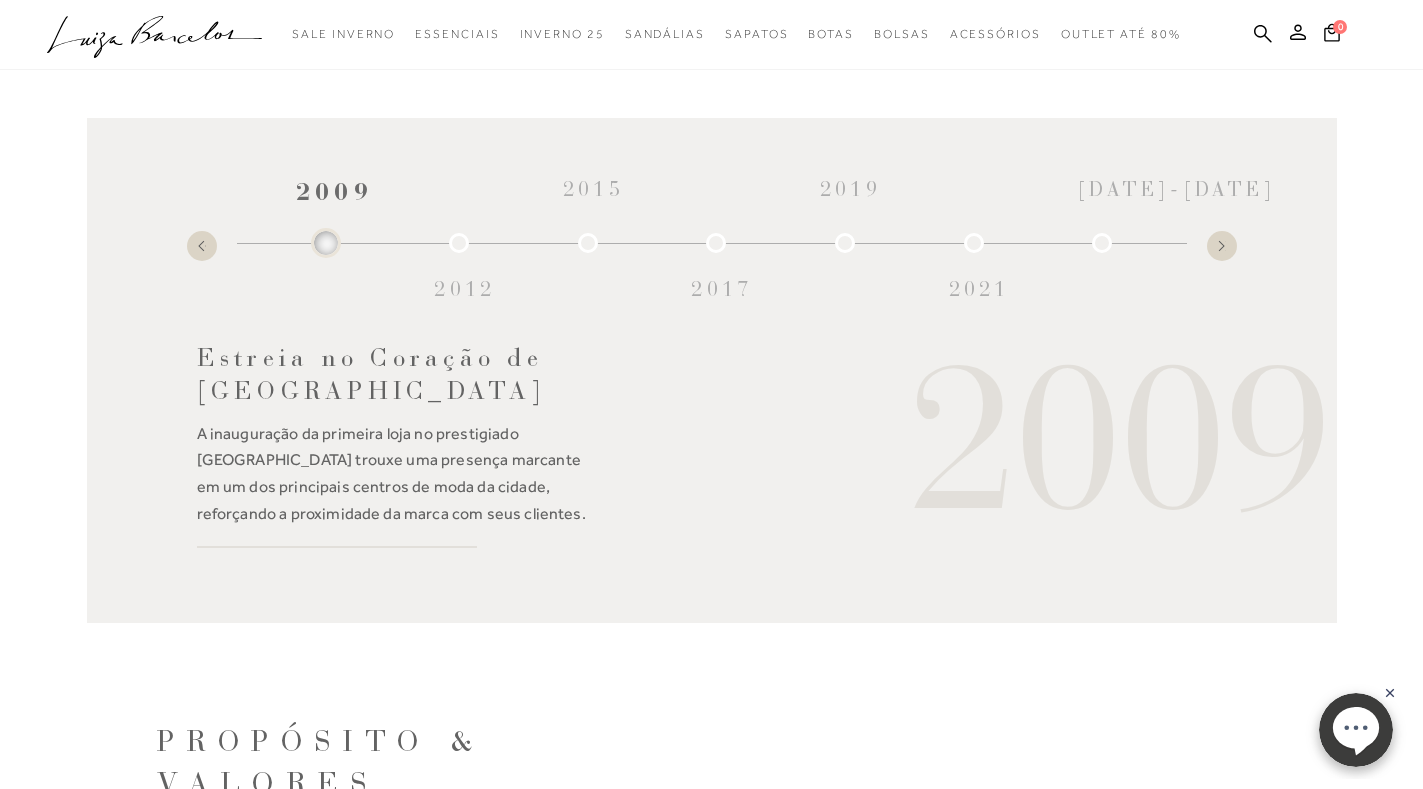 click on "pa1300002 está carregada.
categoryHeader
.a{fill-rule:evenodd;}
Sale Inverno
Modelo" at bounding box center [711, -2106] 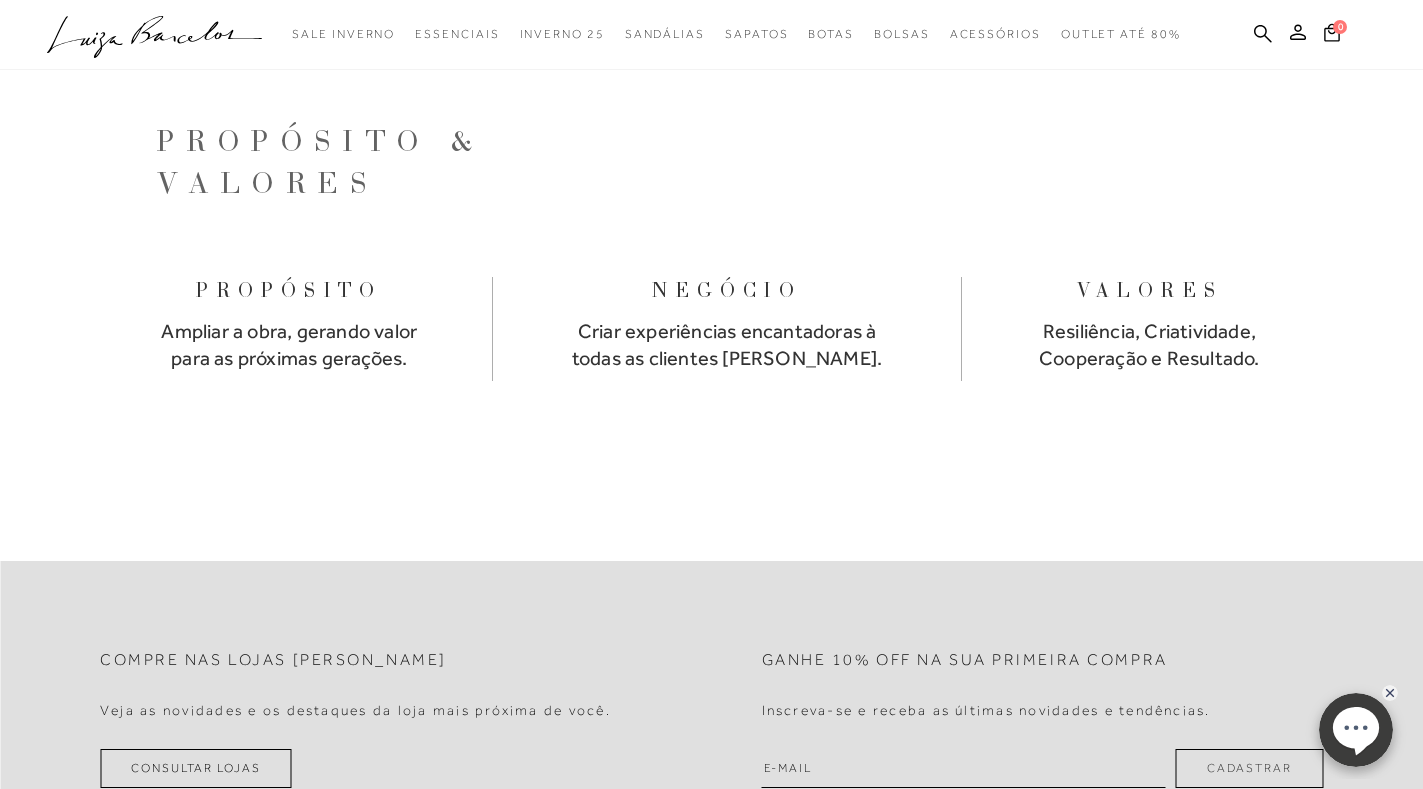 scroll, scrollTop: 3537, scrollLeft: 0, axis: vertical 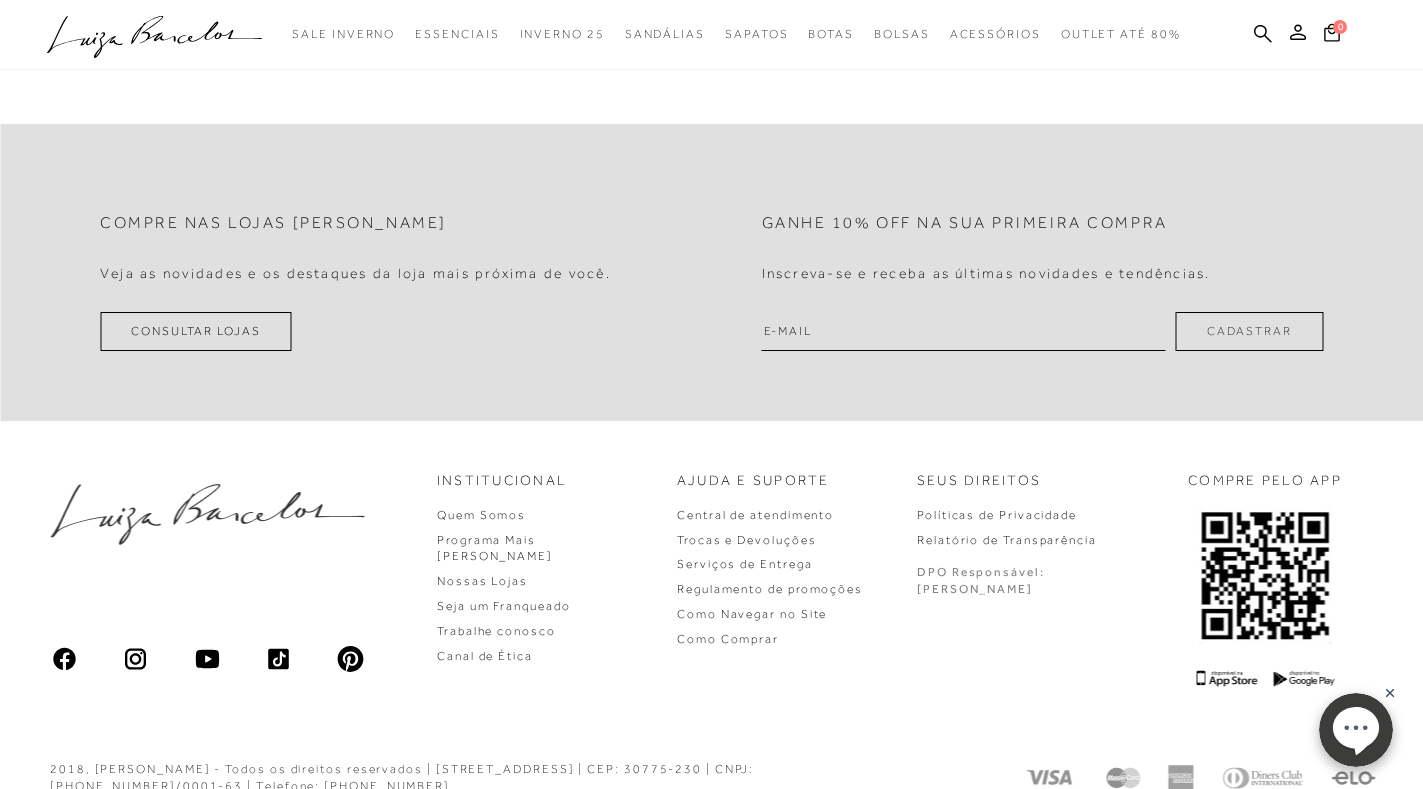 click on "Compre nas lojas [PERSON_NAME] as novidades e os destaques da loja mais próxima de você.
Consultar Lojas
Ganhe 10% off na sua primeira compra
Inscreva-se e receba as últimas novidades e tendências.
Cadastrar" at bounding box center [711, 272] 